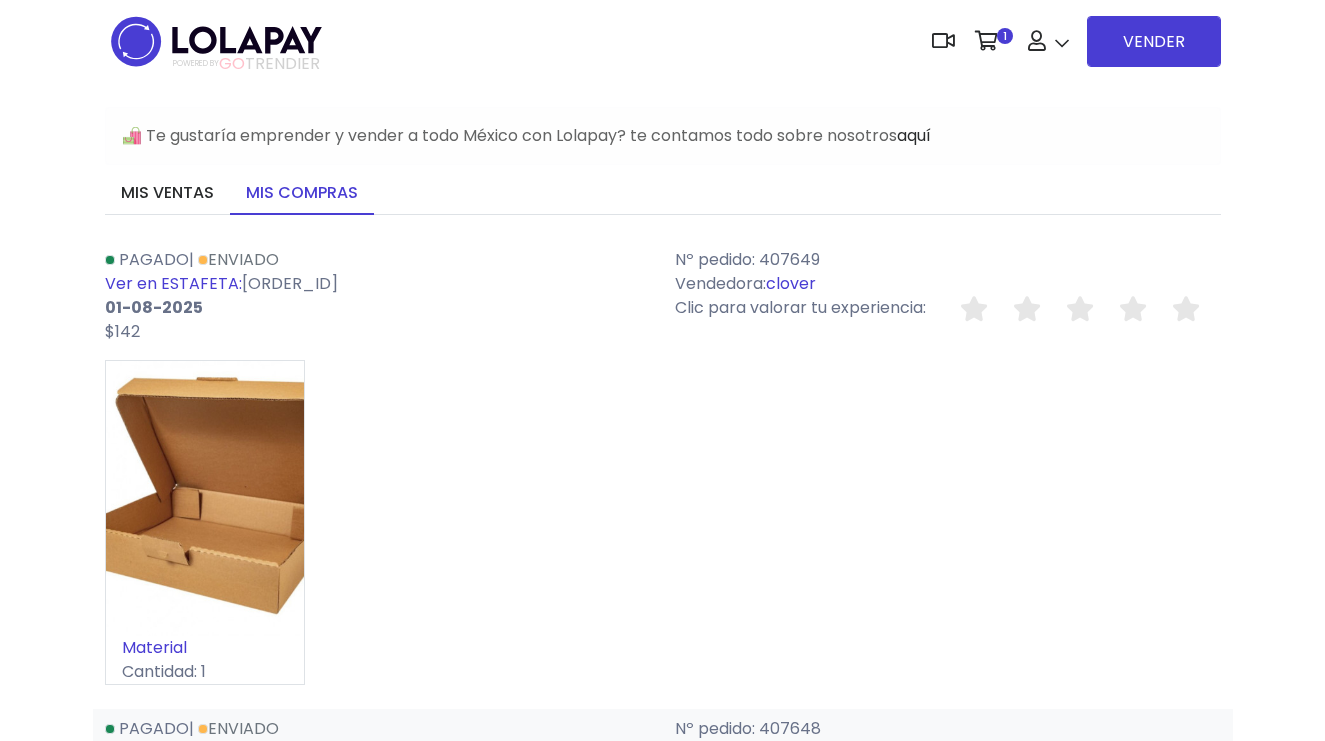 scroll, scrollTop: 0, scrollLeft: 0, axis: both 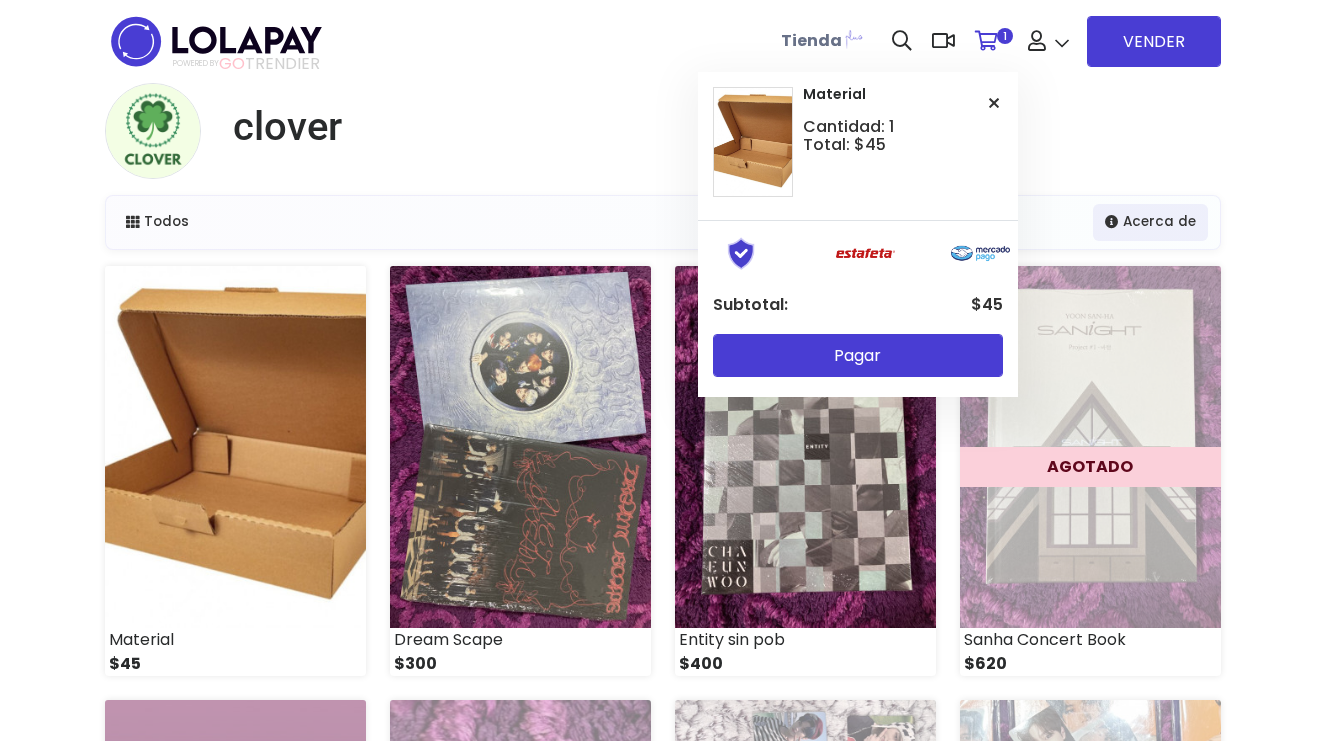 click on "1" at bounding box center [991, 41] 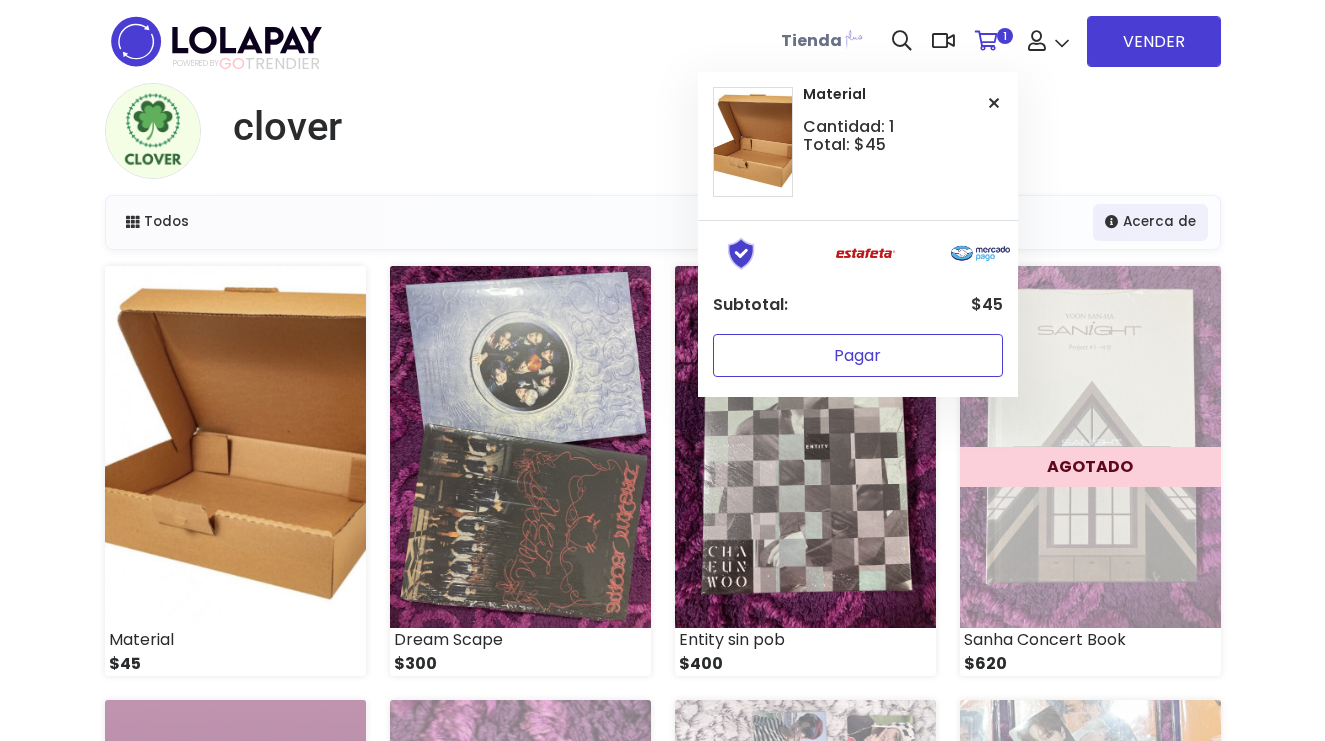 click on "Pagar" at bounding box center [858, 355] 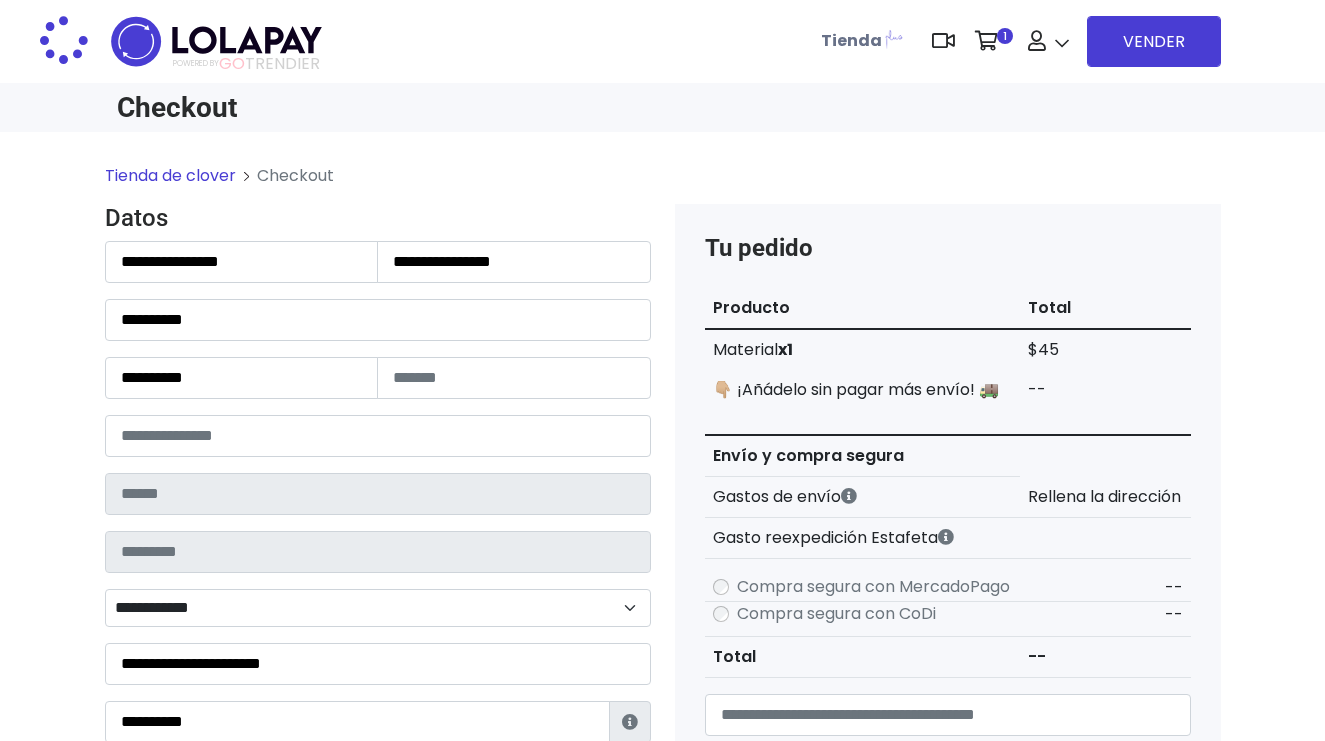 scroll, scrollTop: 0, scrollLeft: 0, axis: both 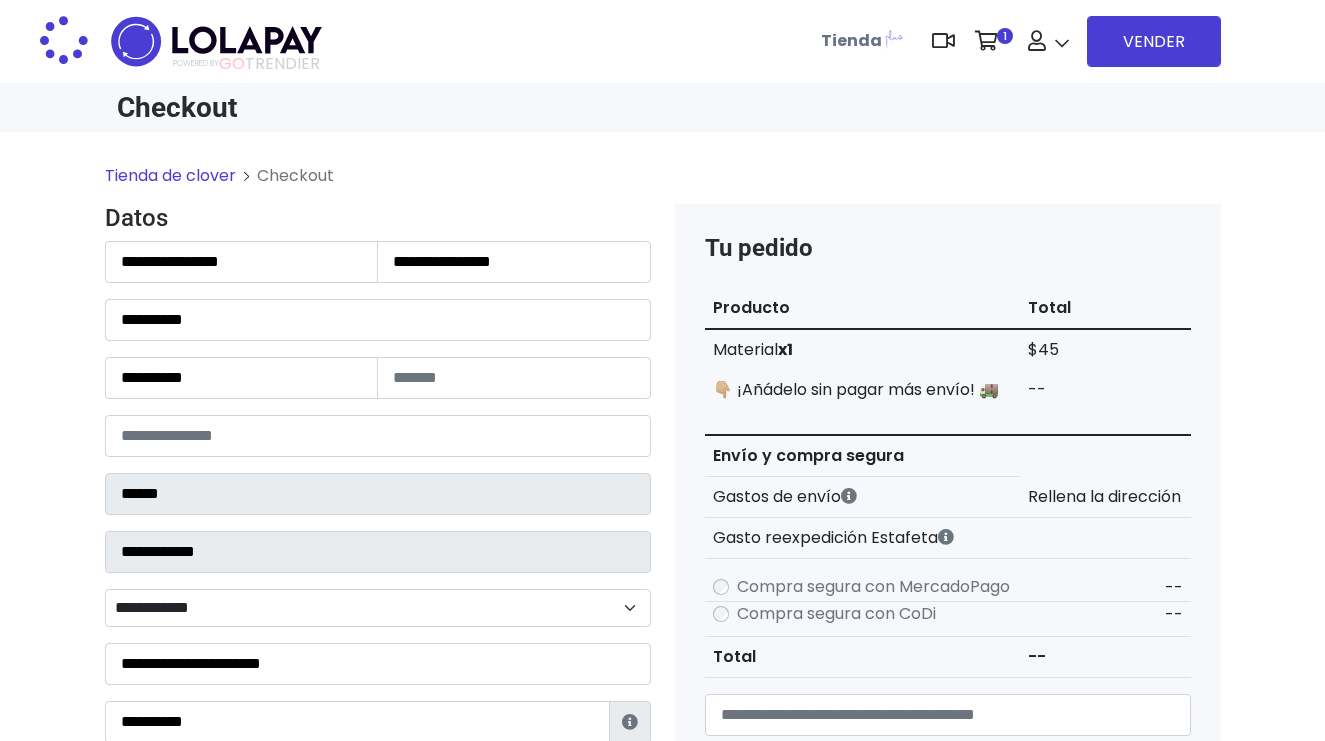 select on "**********" 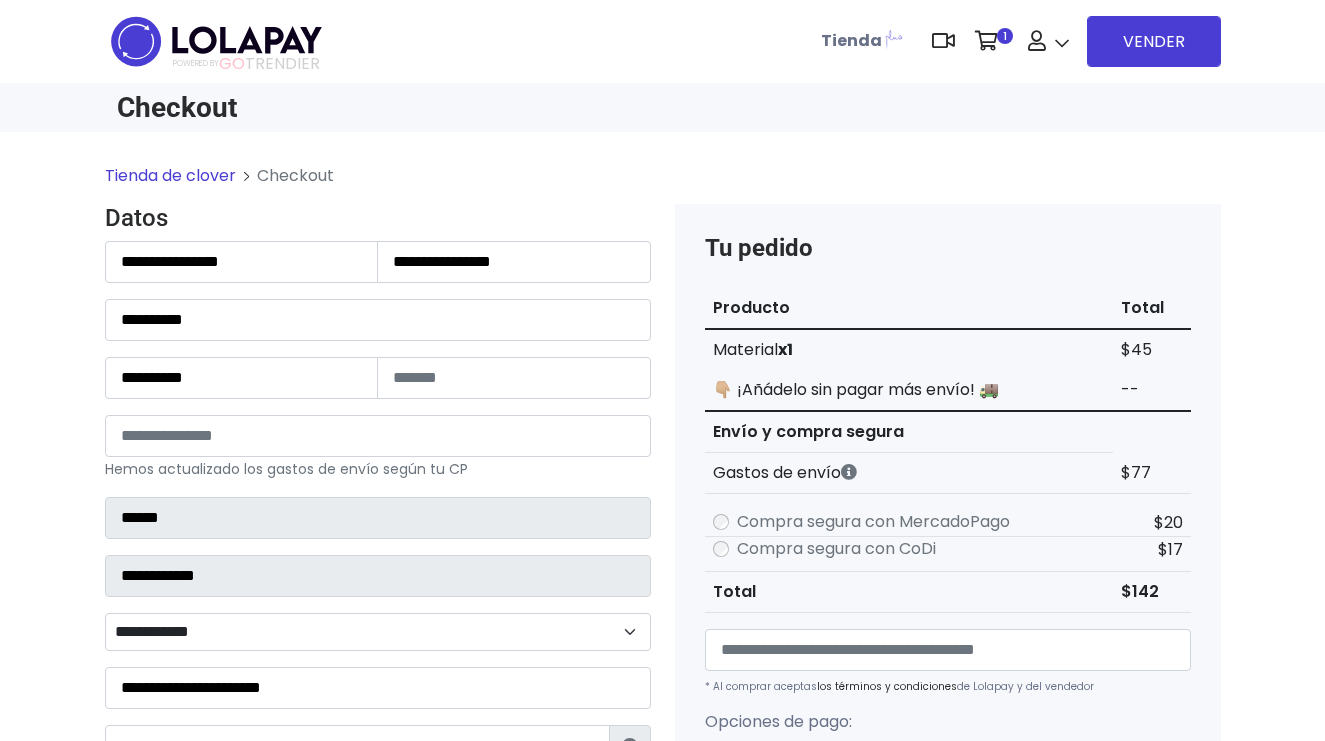 click on "Tienda de clover
Checkout
Datos
Información de Estafeta
Este CP es Ocurre Forzoso para Estafeta , por lo tanto es  responsabilidad del comprador hacer seguimiento del pedido y recogerlo en sucursal . No se hace devolución del costo de envío si el pedido regresa a remitente.
📦 ¿Dónde lo tengo que recoger?" at bounding box center [662, 793] 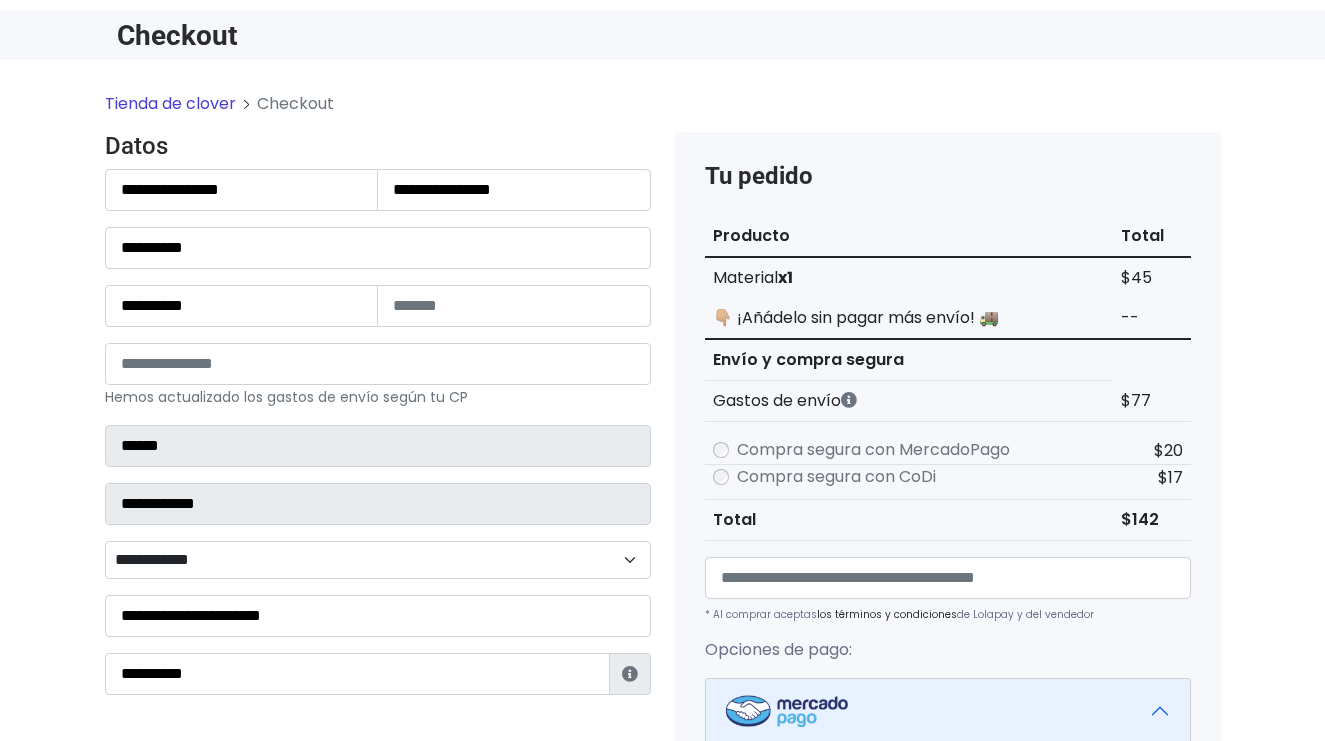 scroll, scrollTop: 102, scrollLeft: 0, axis: vertical 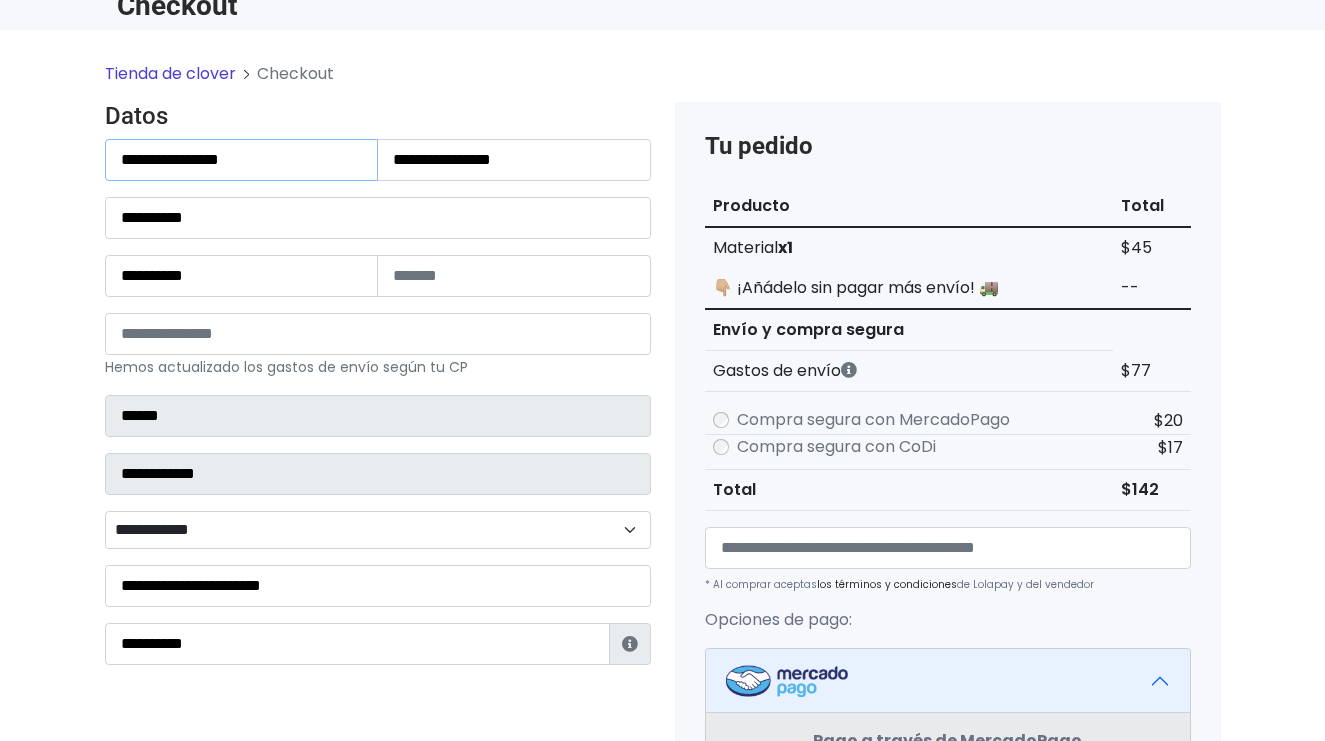 drag, startPoint x: 113, startPoint y: 157, endPoint x: 491, endPoint y: 184, distance: 378.96307 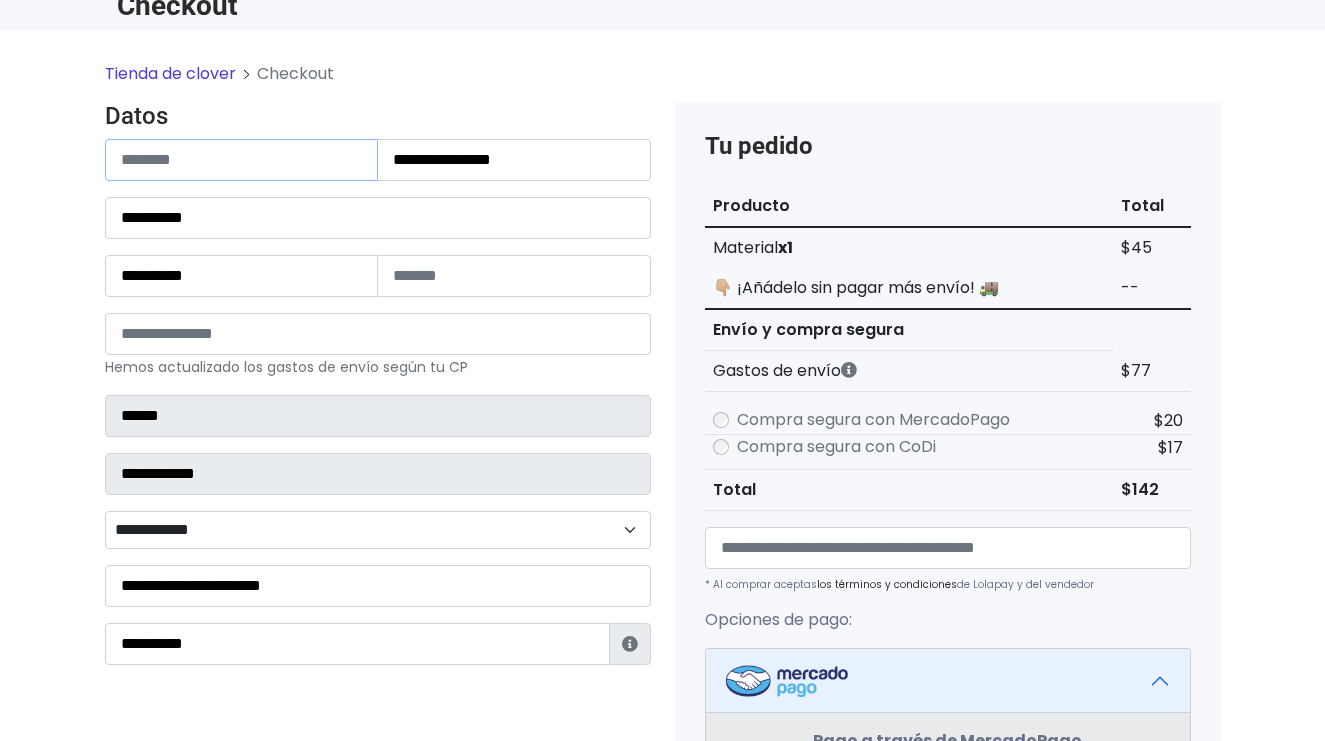 type 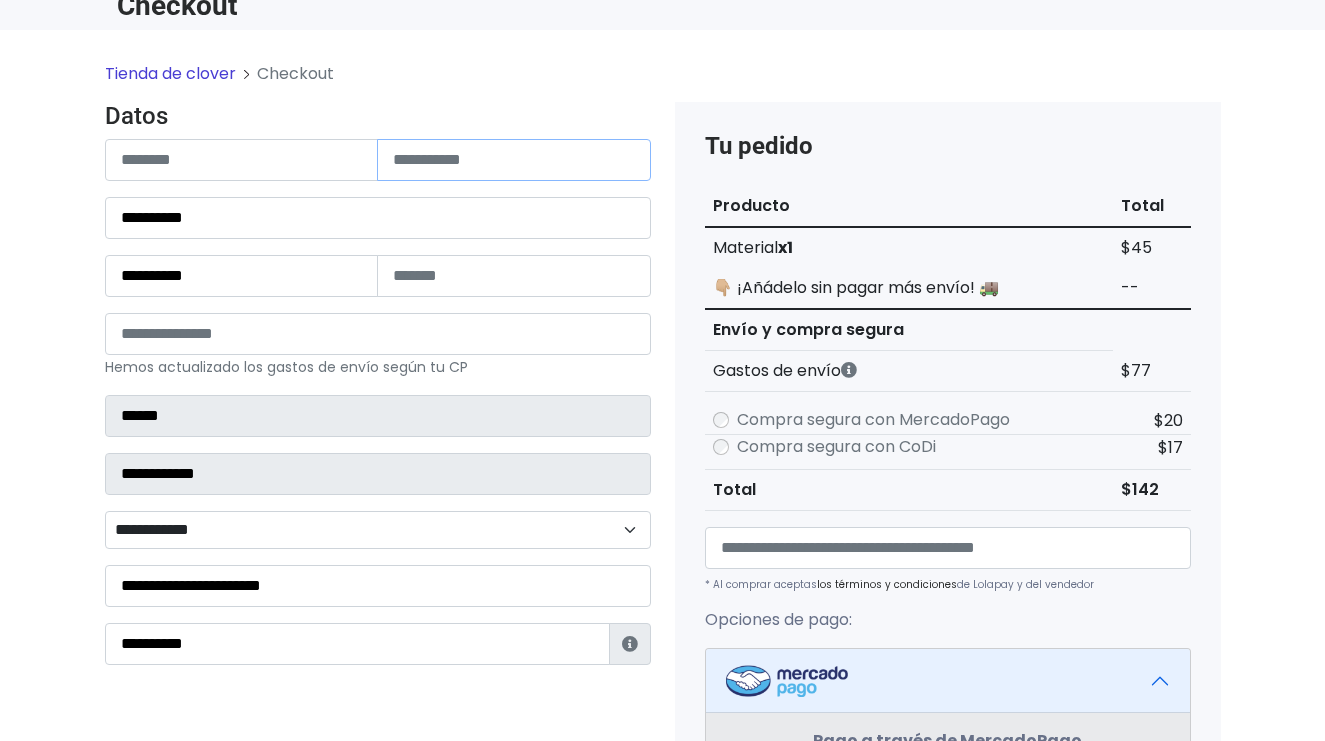 type 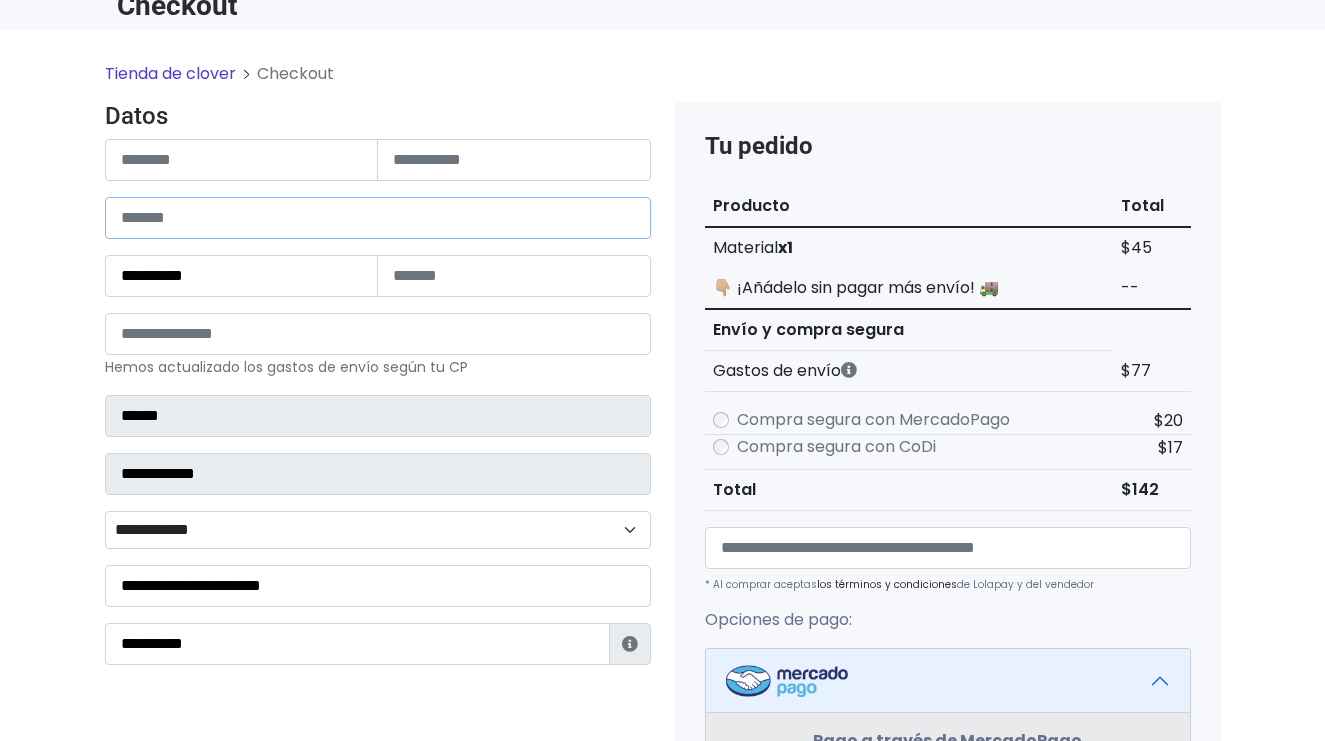 type 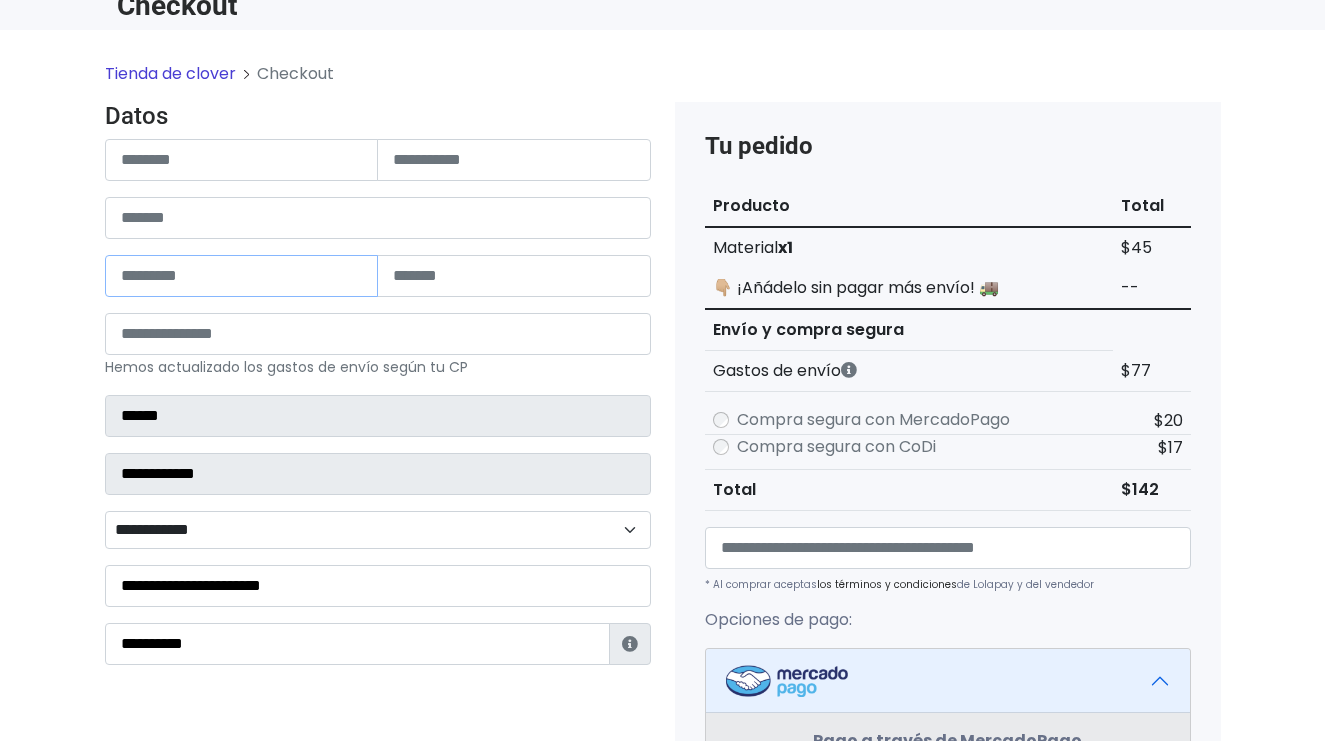 type 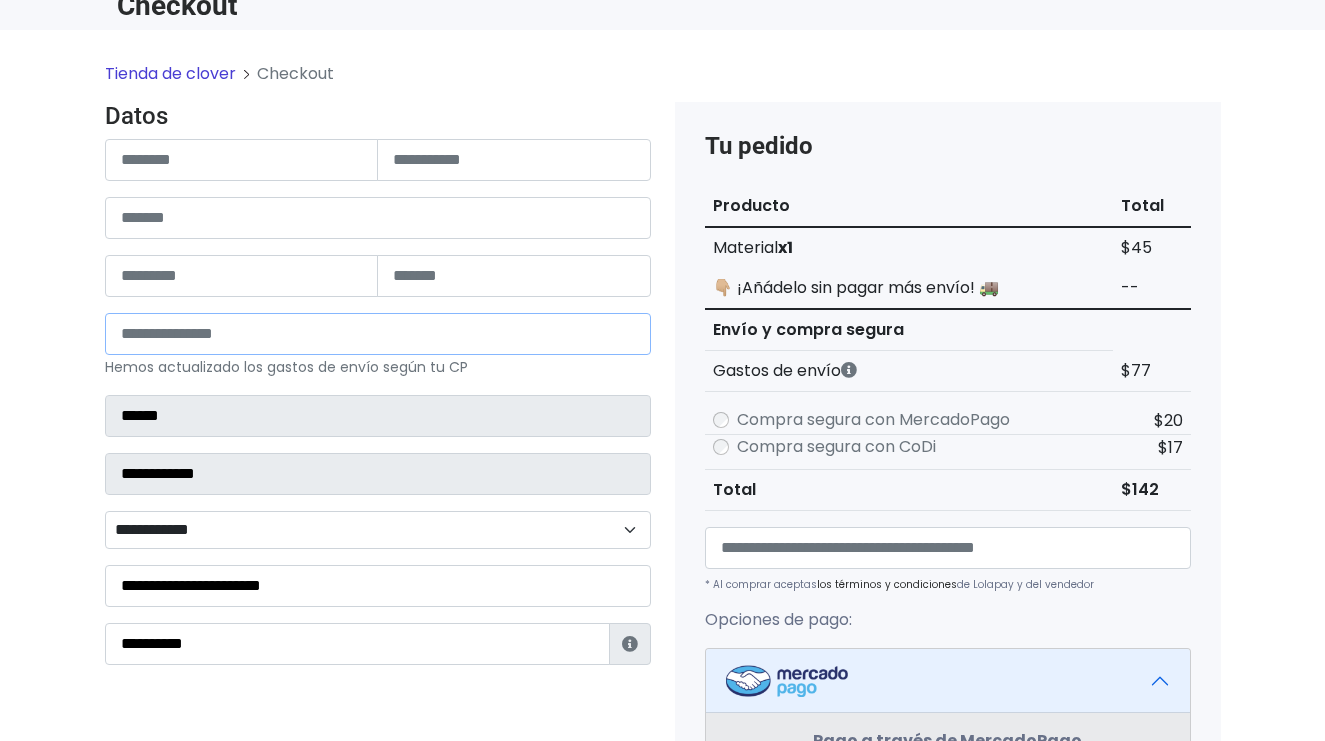 type 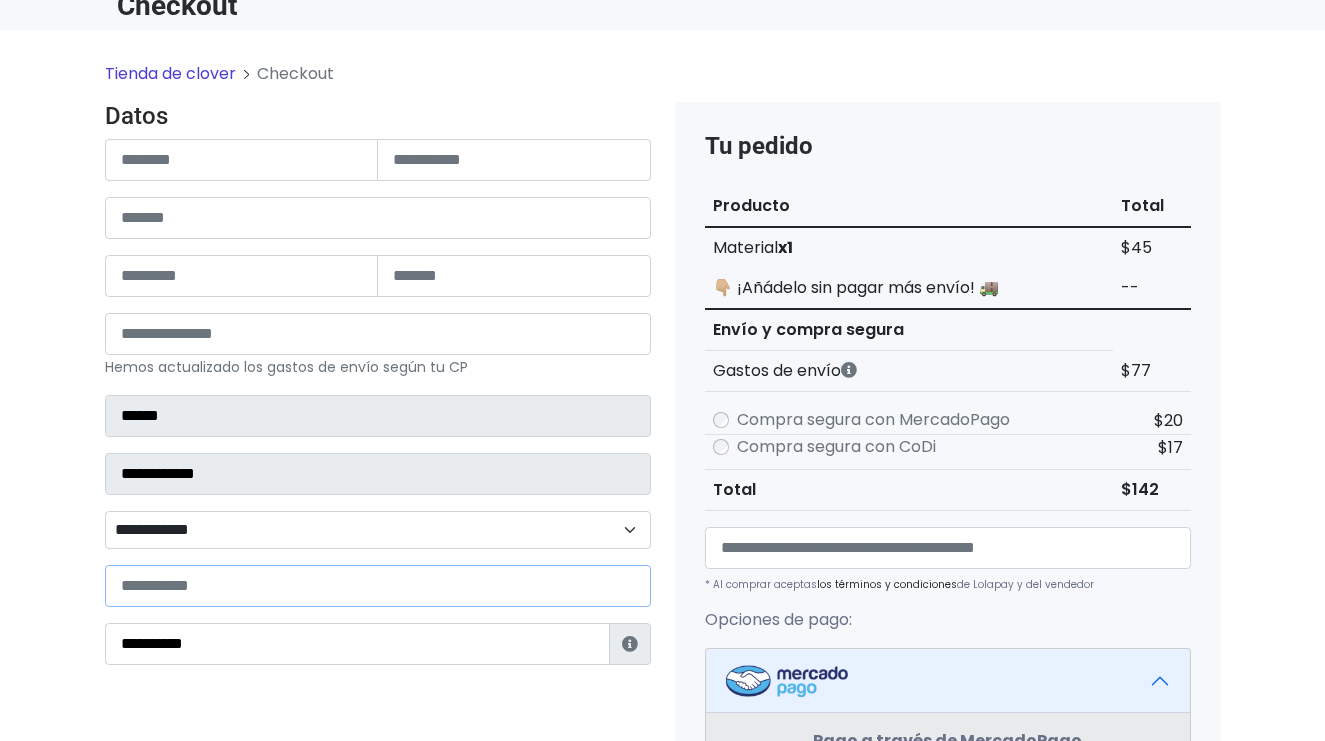 type 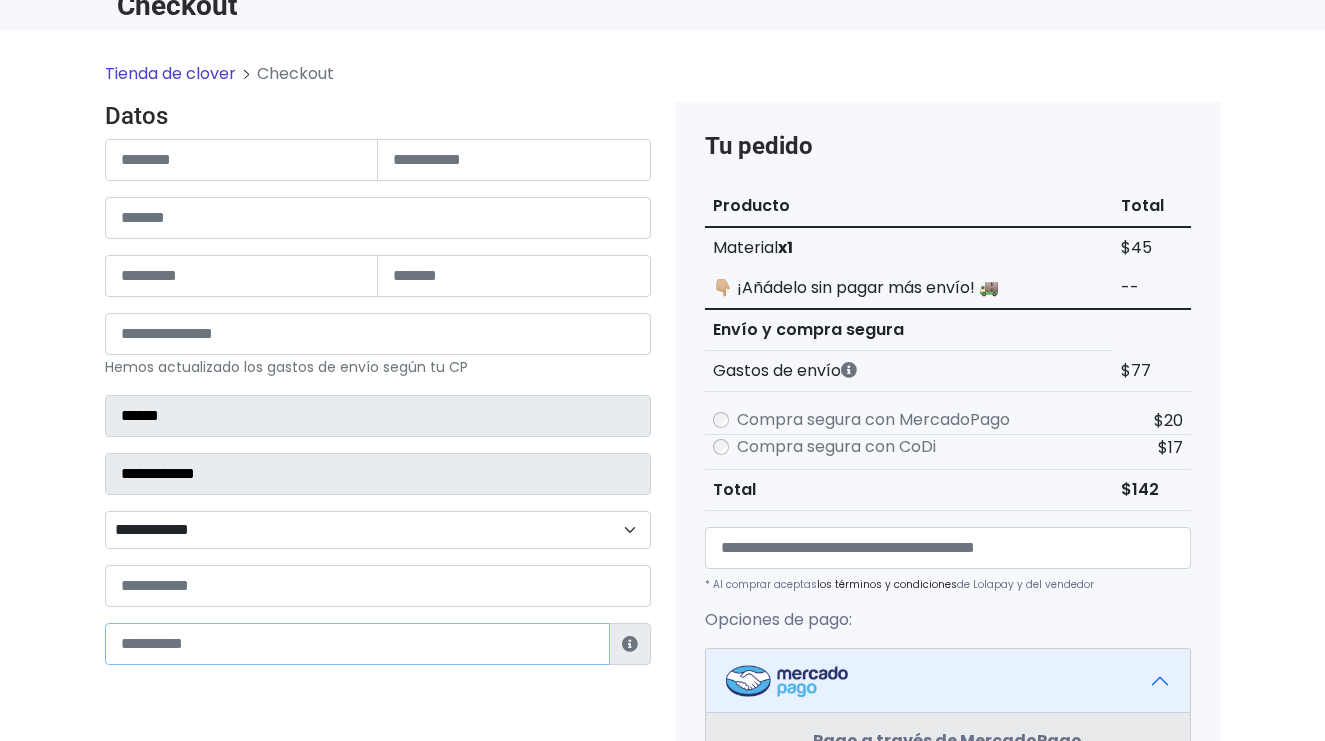 type 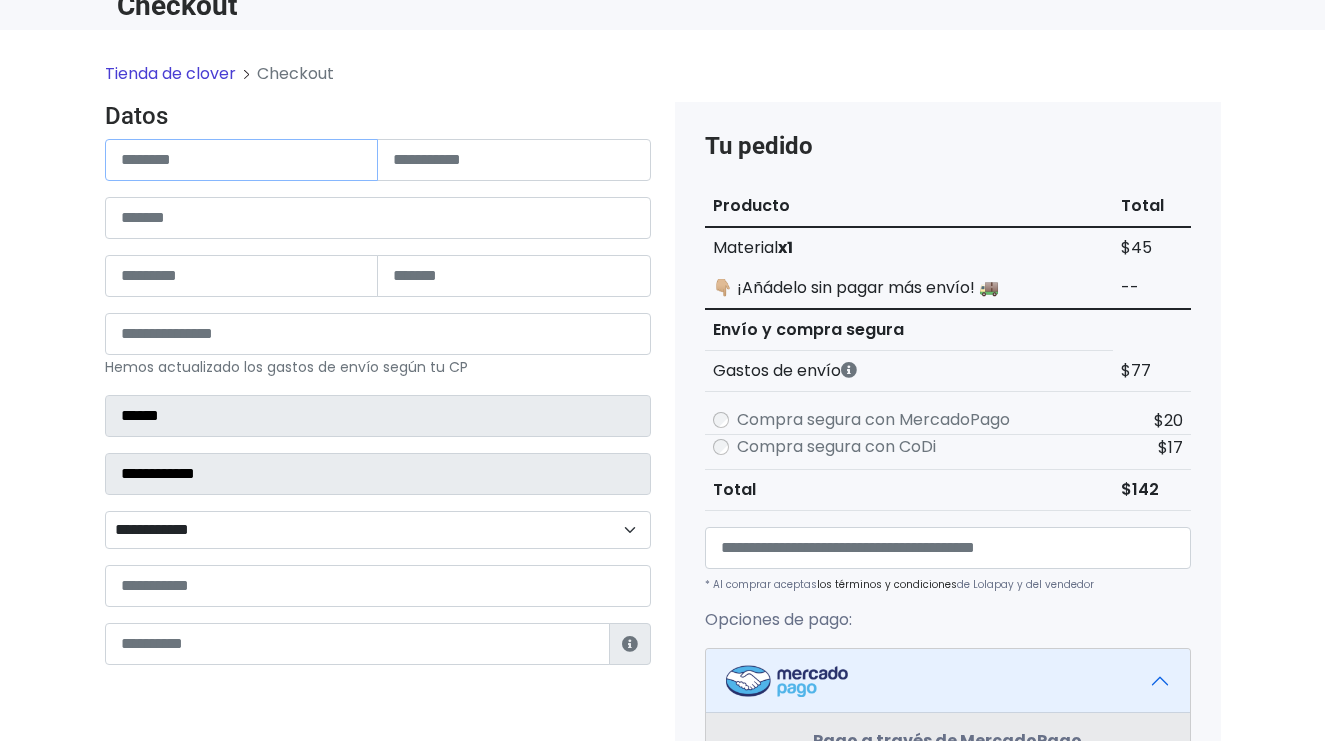 click at bounding box center (242, 160) 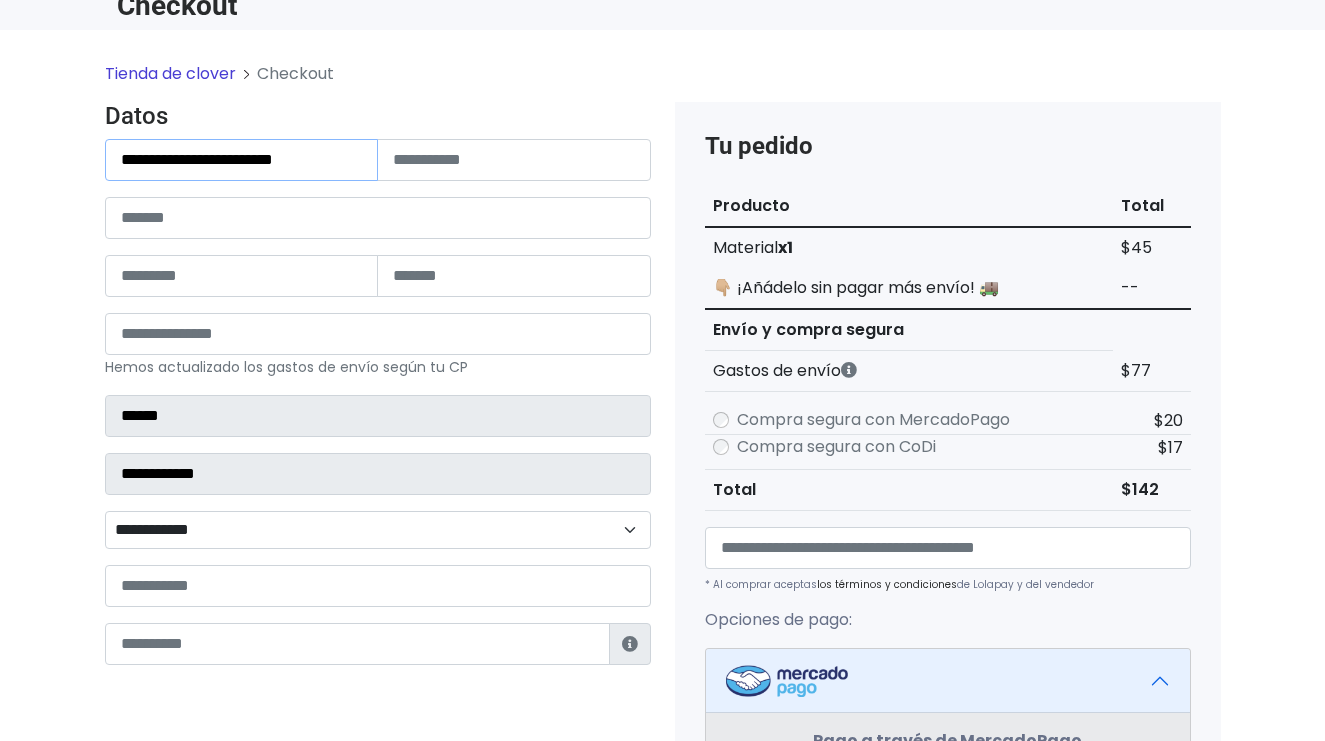 click on "**********" at bounding box center [242, 160] 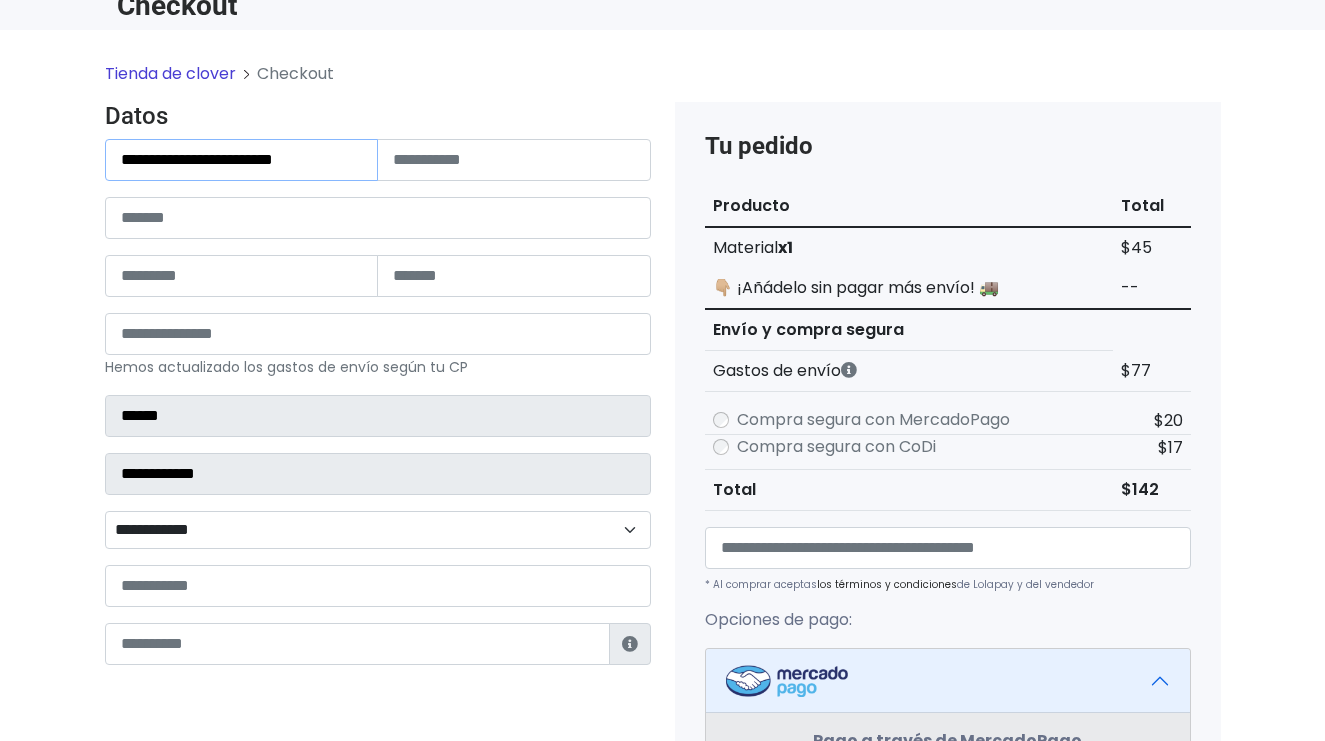 click on "**********" at bounding box center [242, 160] 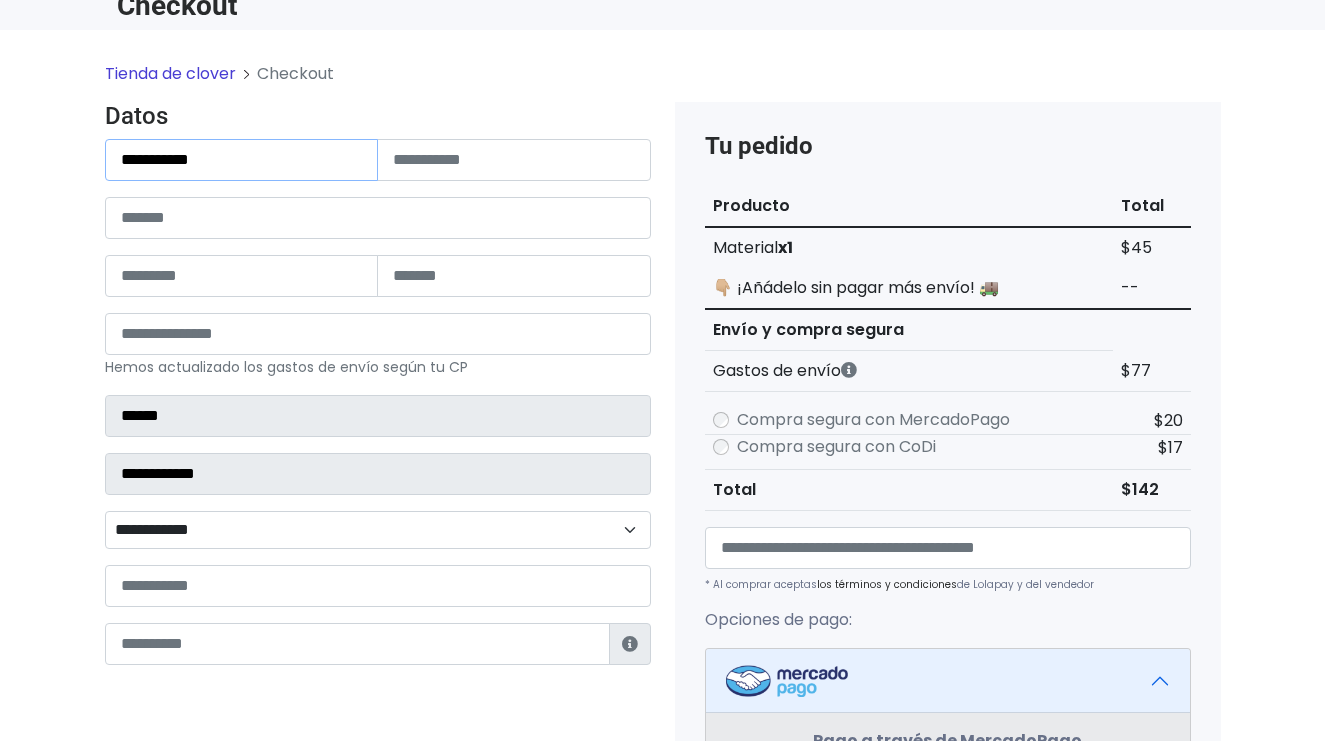 type on "**********" 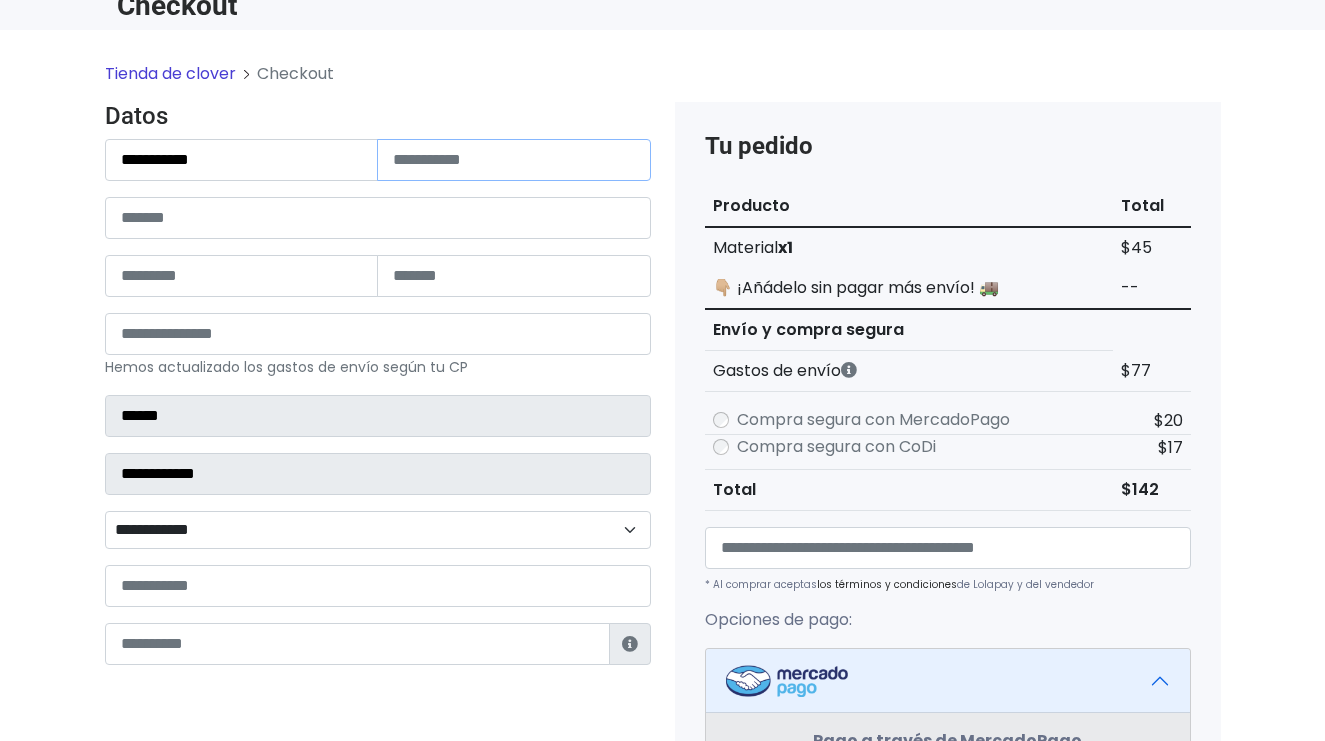 paste on "**********" 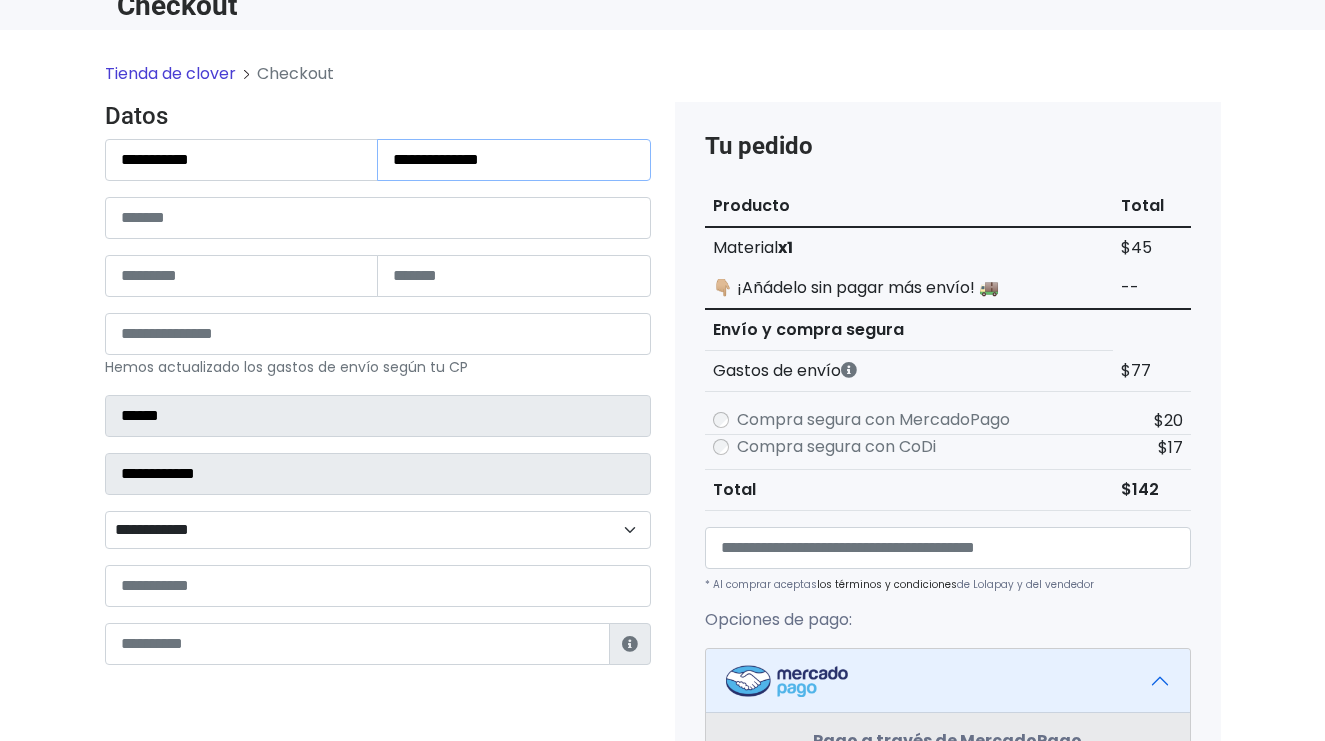 type on "**********" 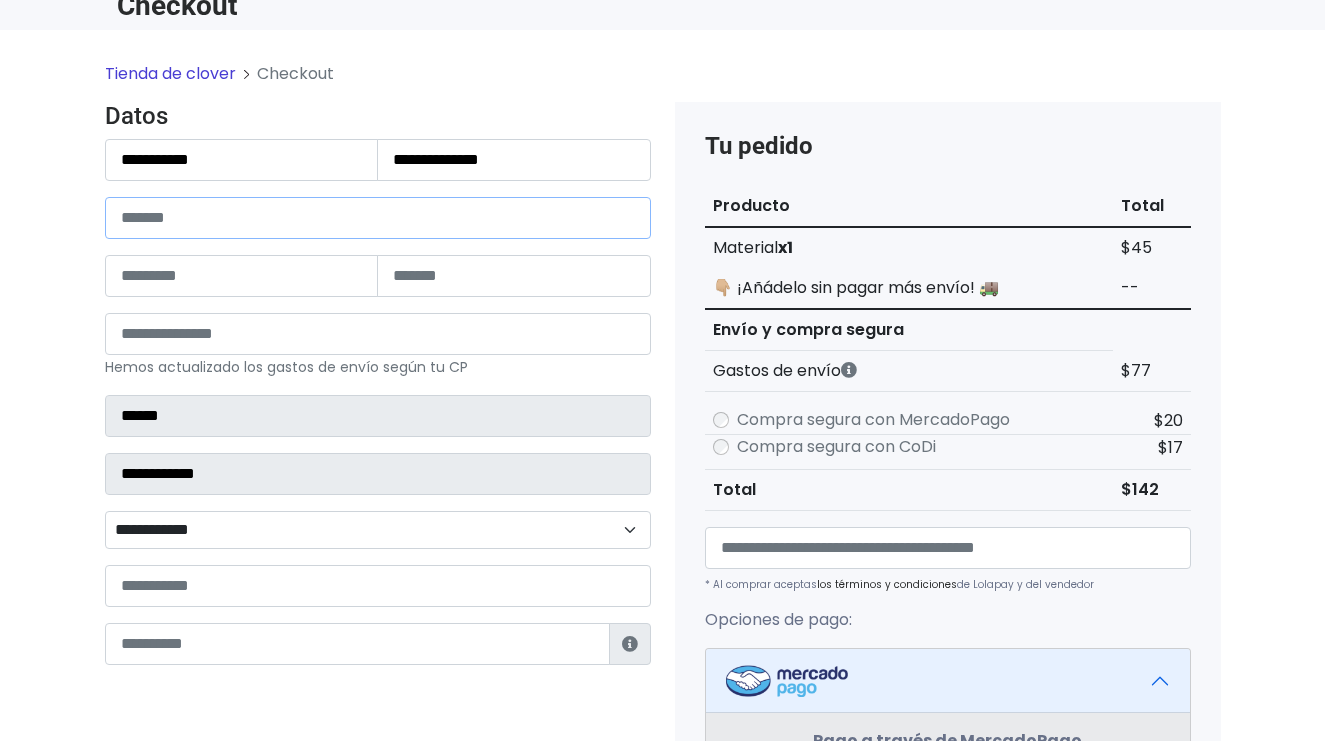 click at bounding box center [378, 218] 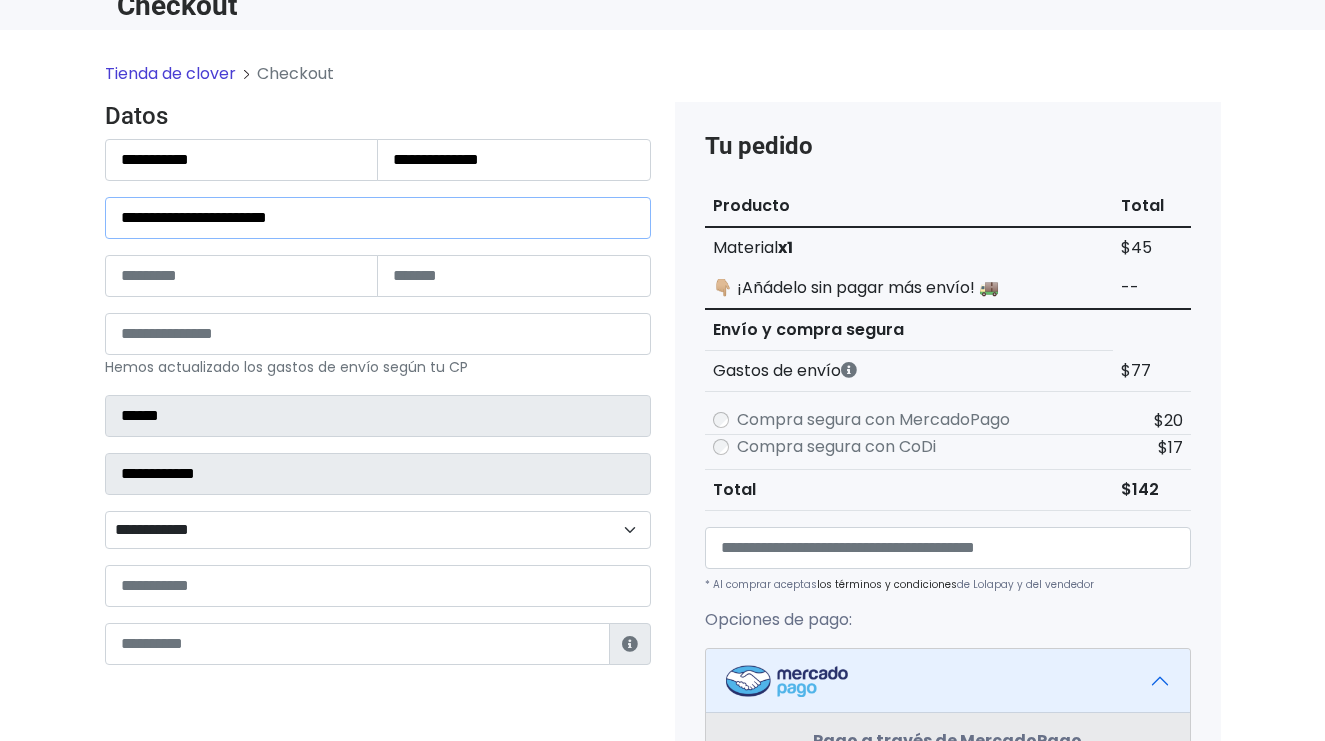 click on "**********" at bounding box center (378, 218) 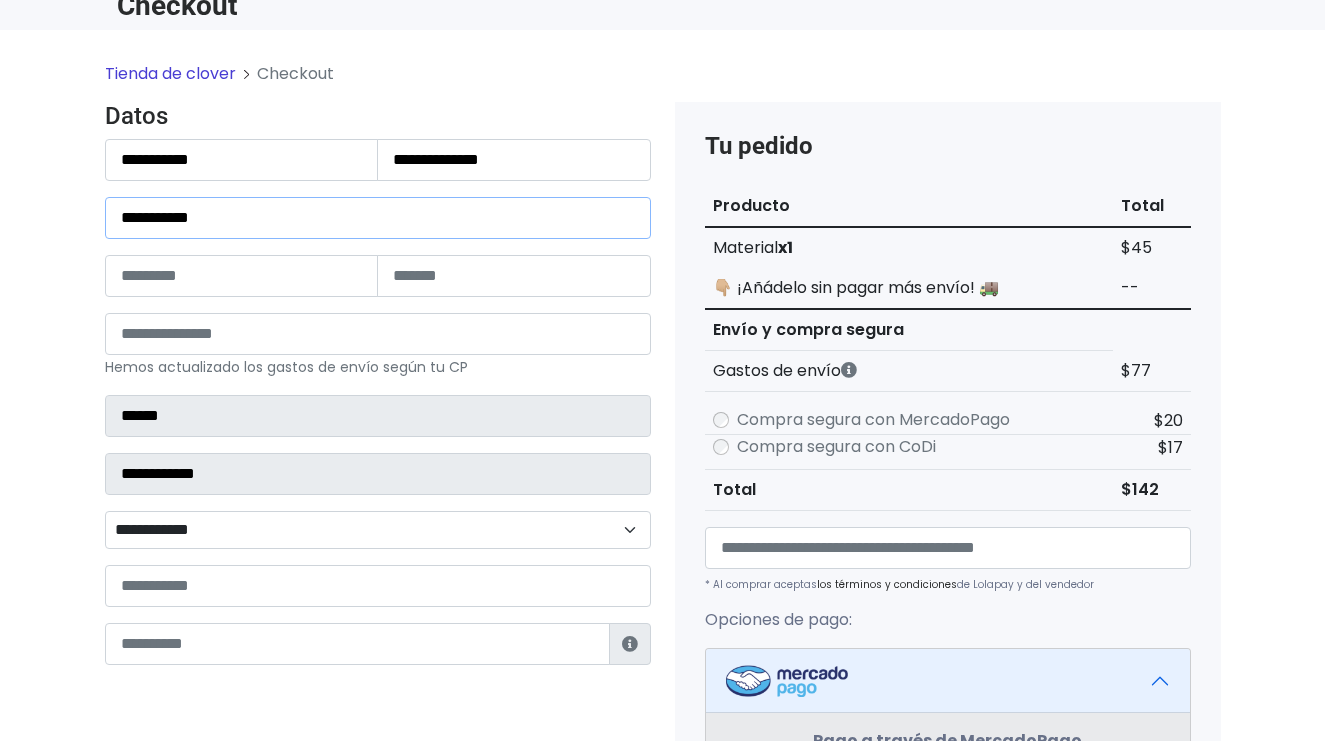 type on "**********" 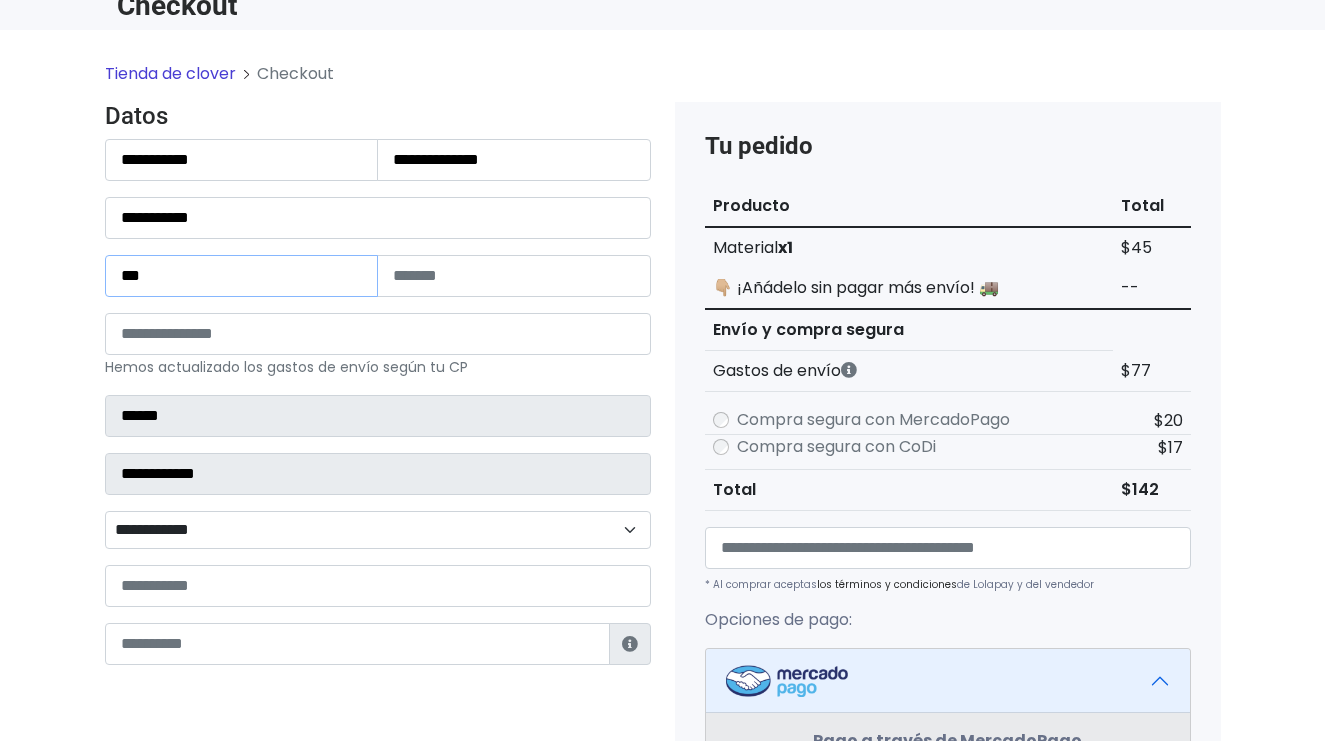 type on "***" 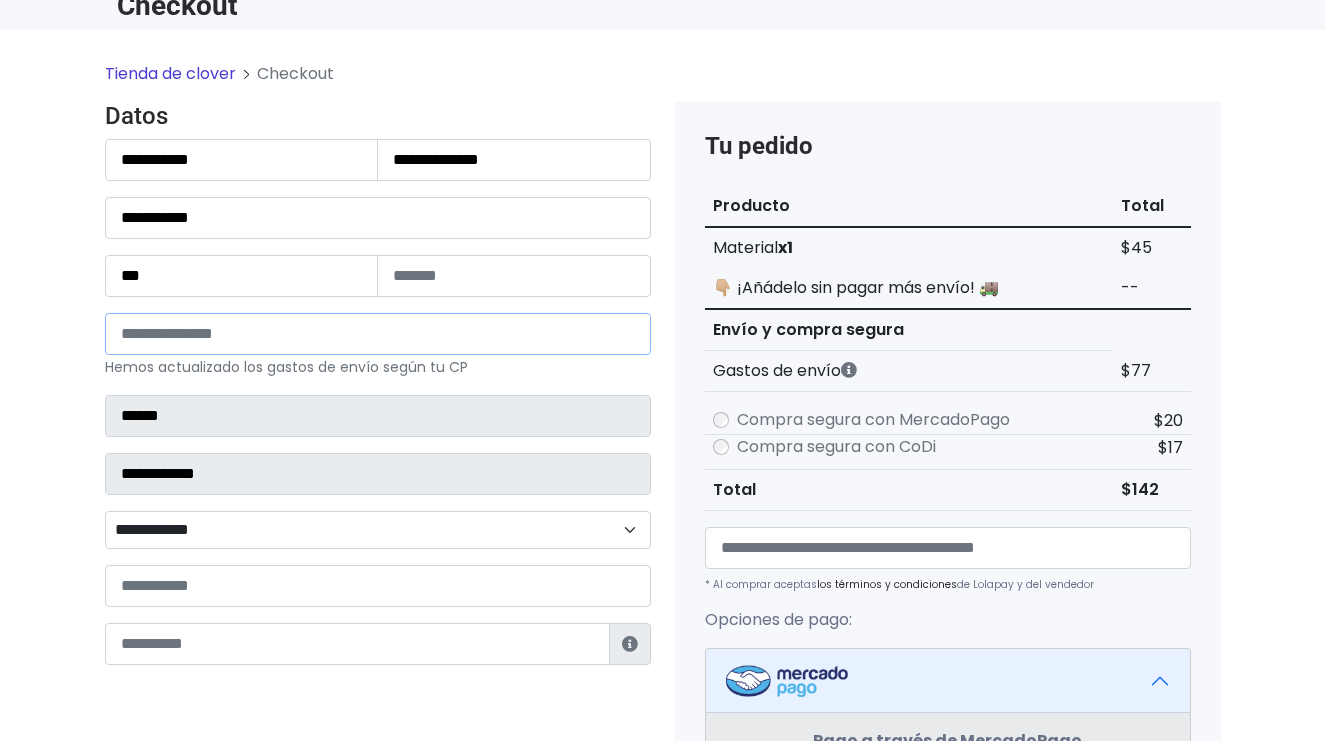 click at bounding box center (378, 334) 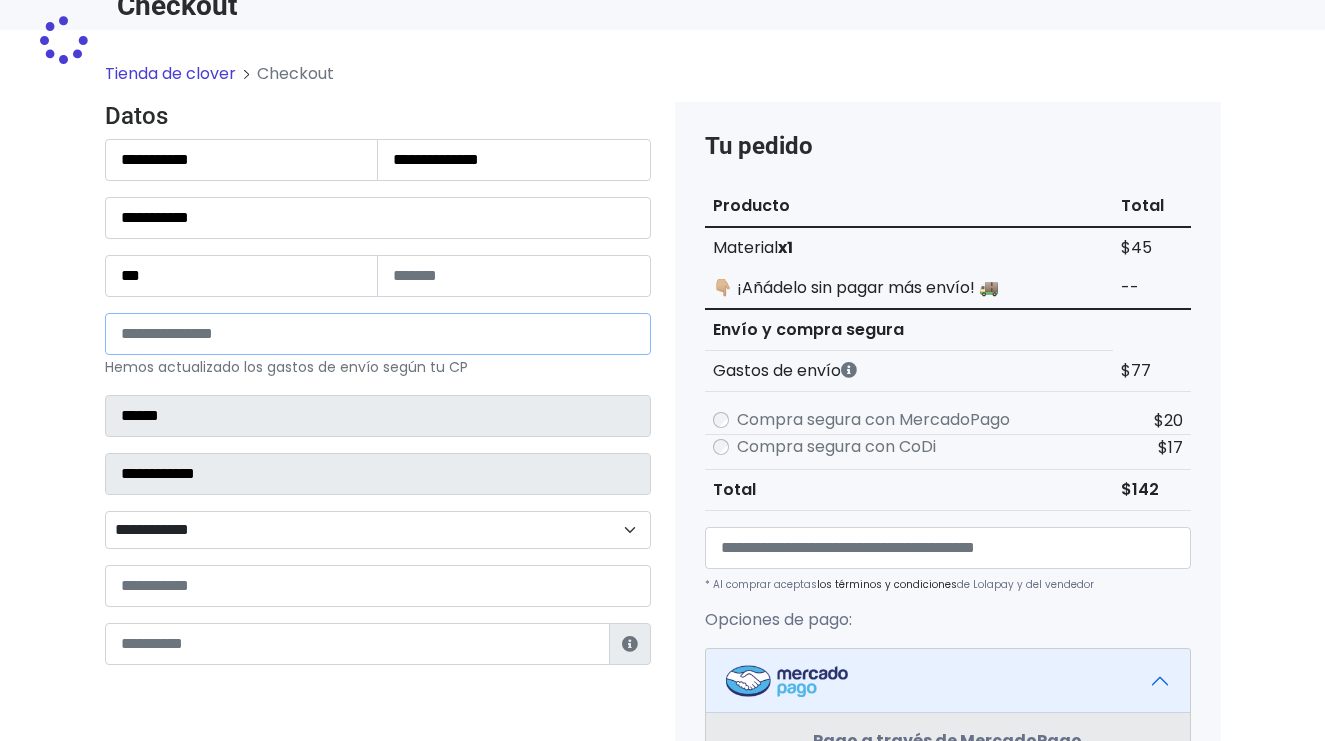 type on "**********" 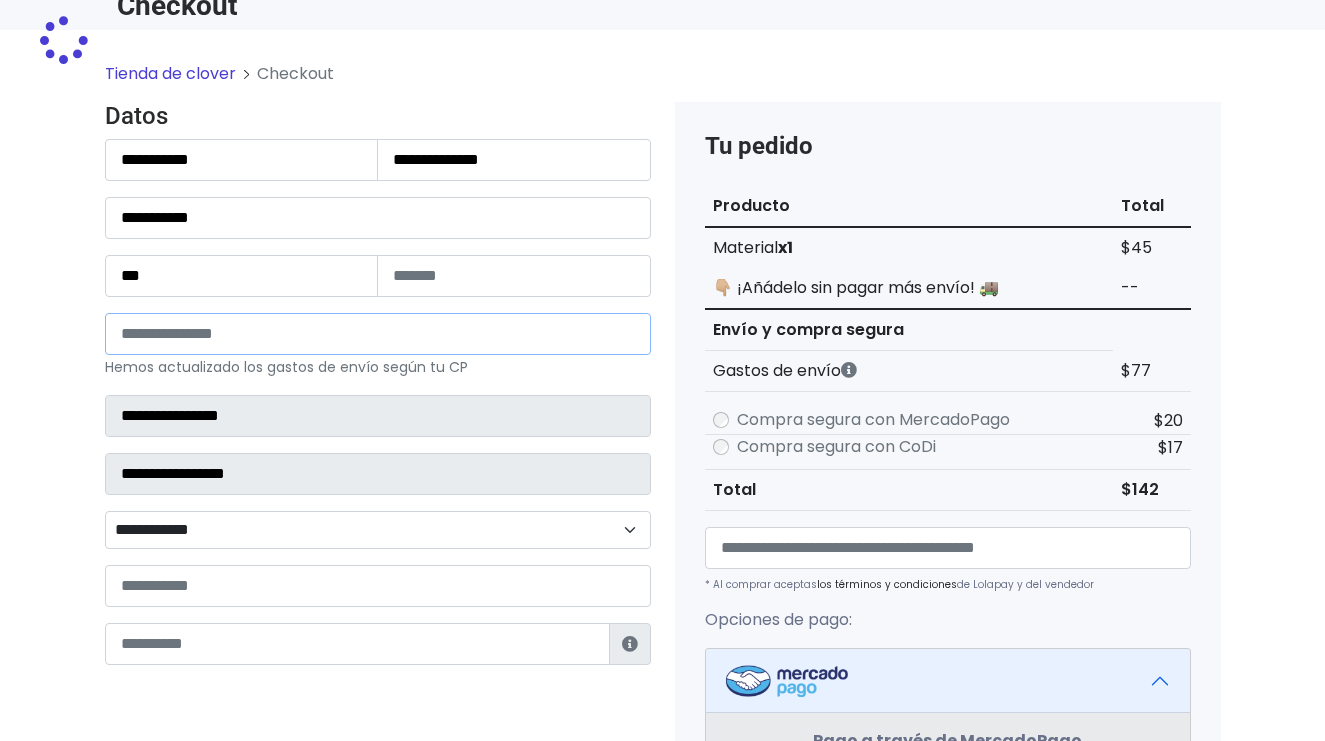 select 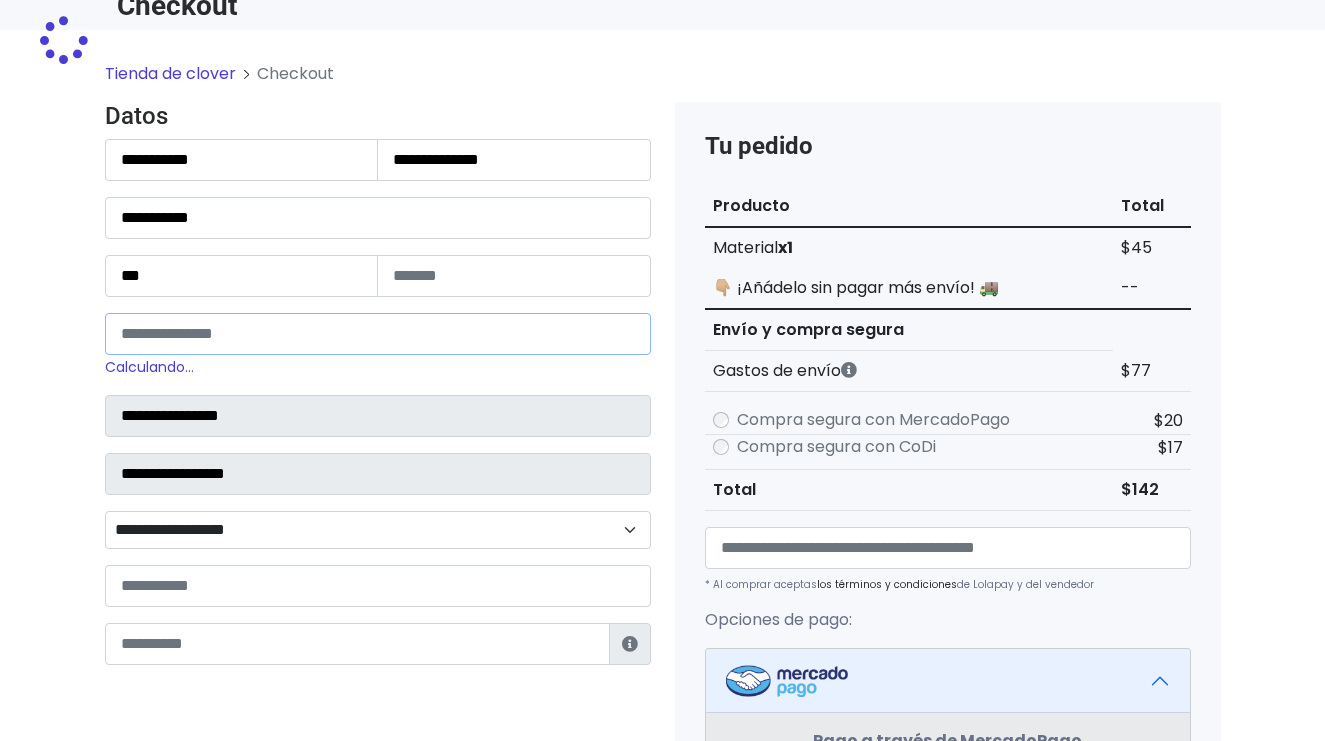 type on "*****" 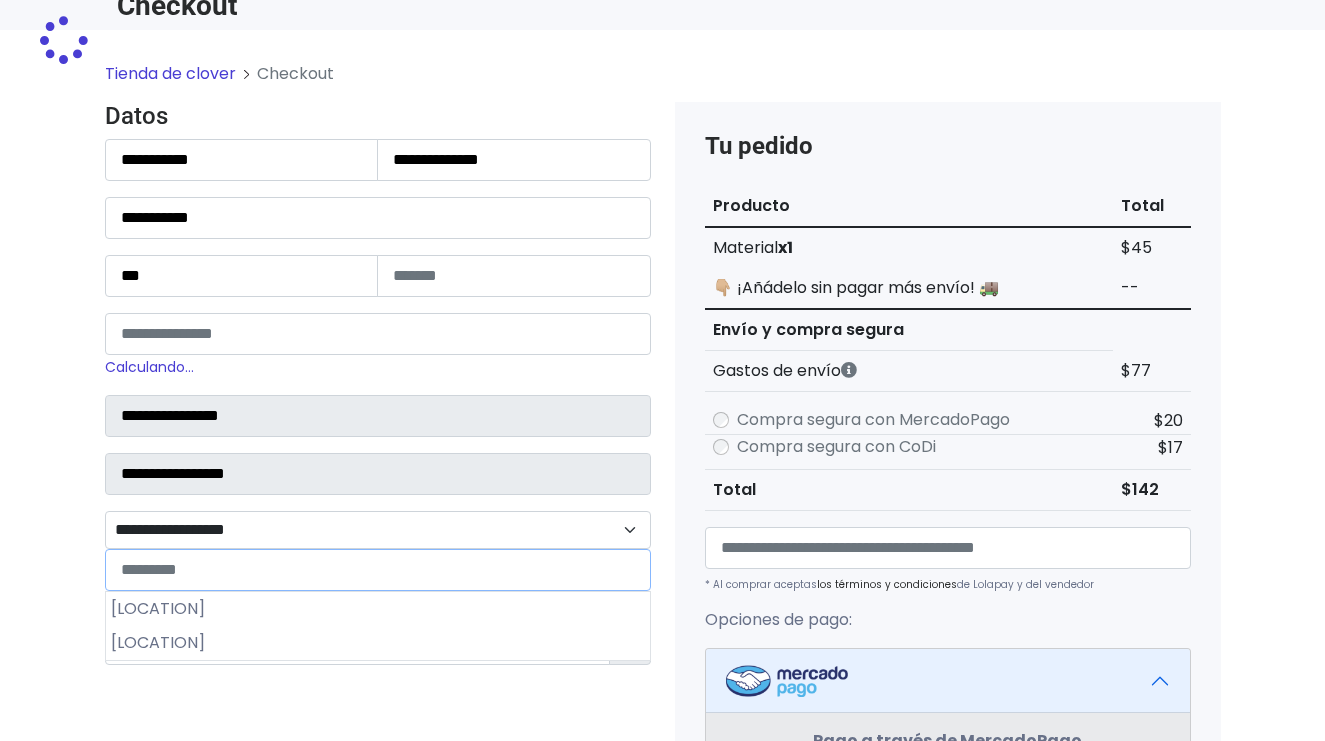 click on "[POSTAL_CODE]
[POSTAL_CODE]
[POSTAL_CODE] [POSTAL_CODE] [POSTAL_CODE]" at bounding box center (378, 530) 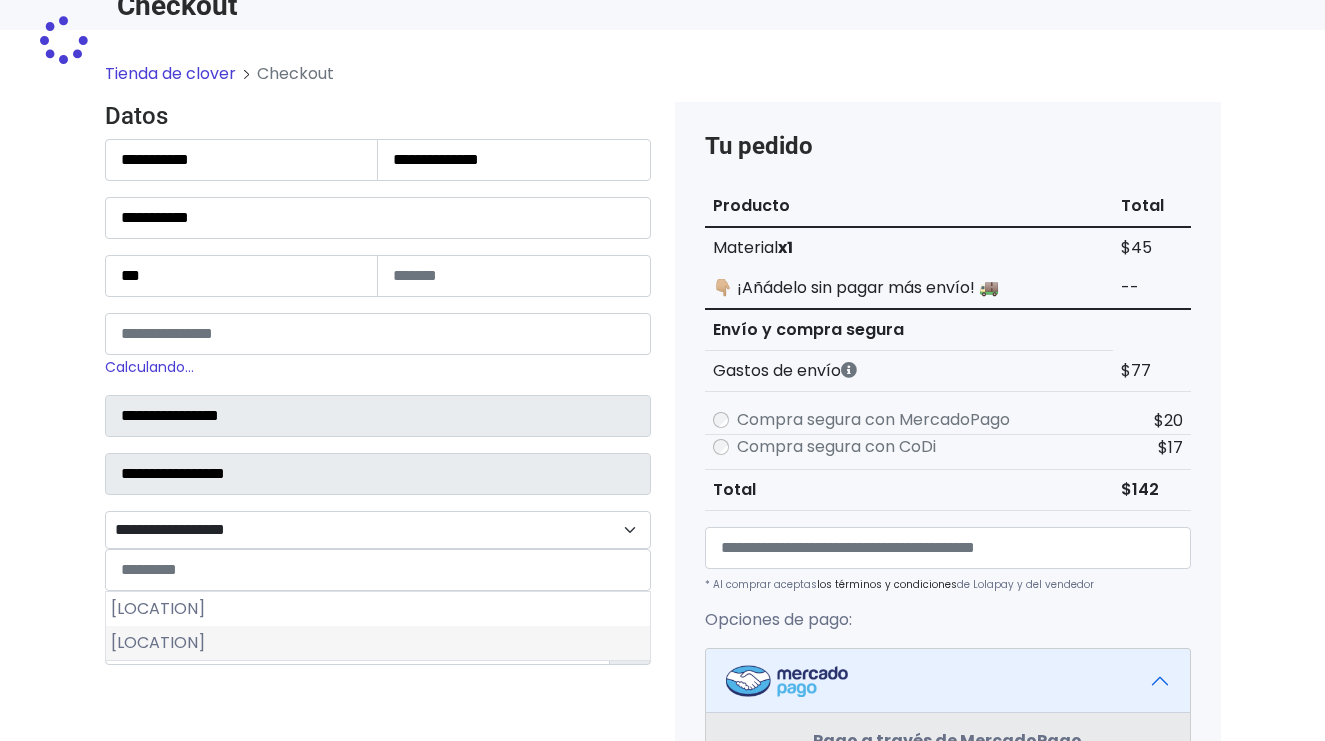 click on "[LOCATION]" at bounding box center [378, 643] 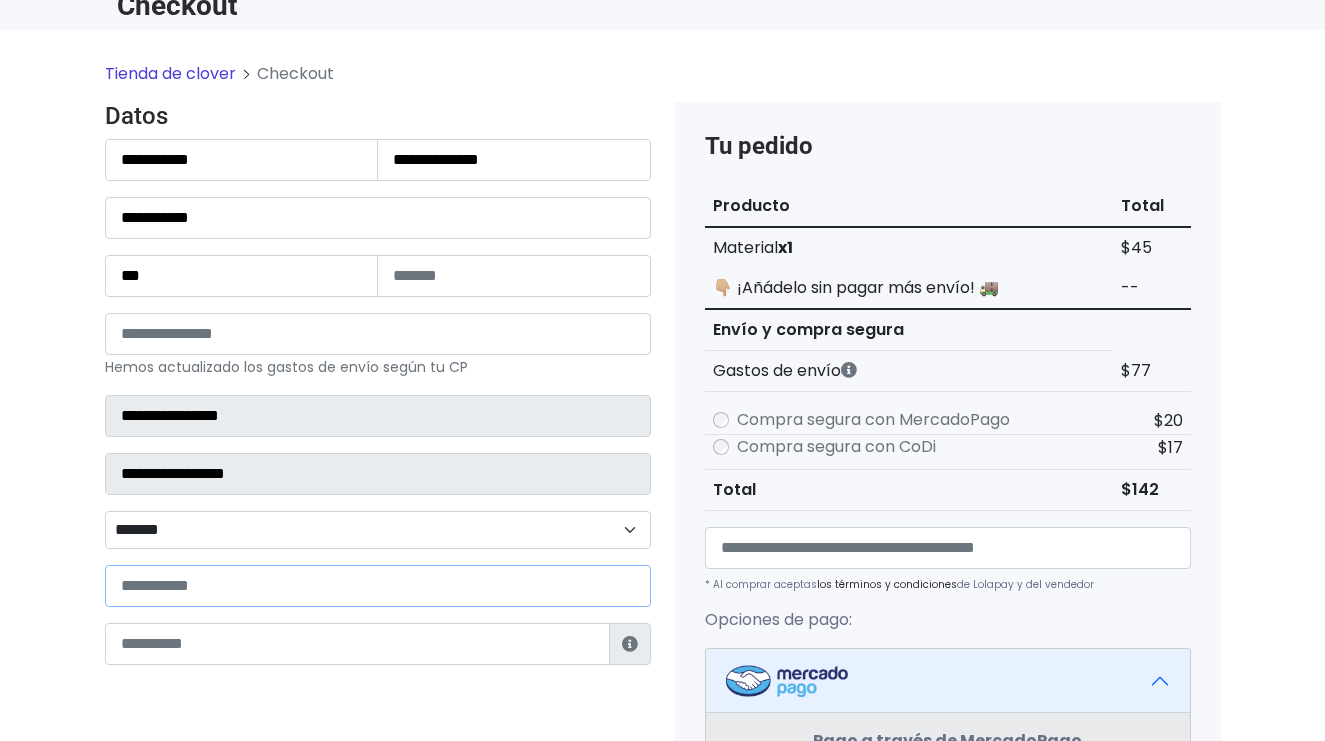 click at bounding box center [378, 586] 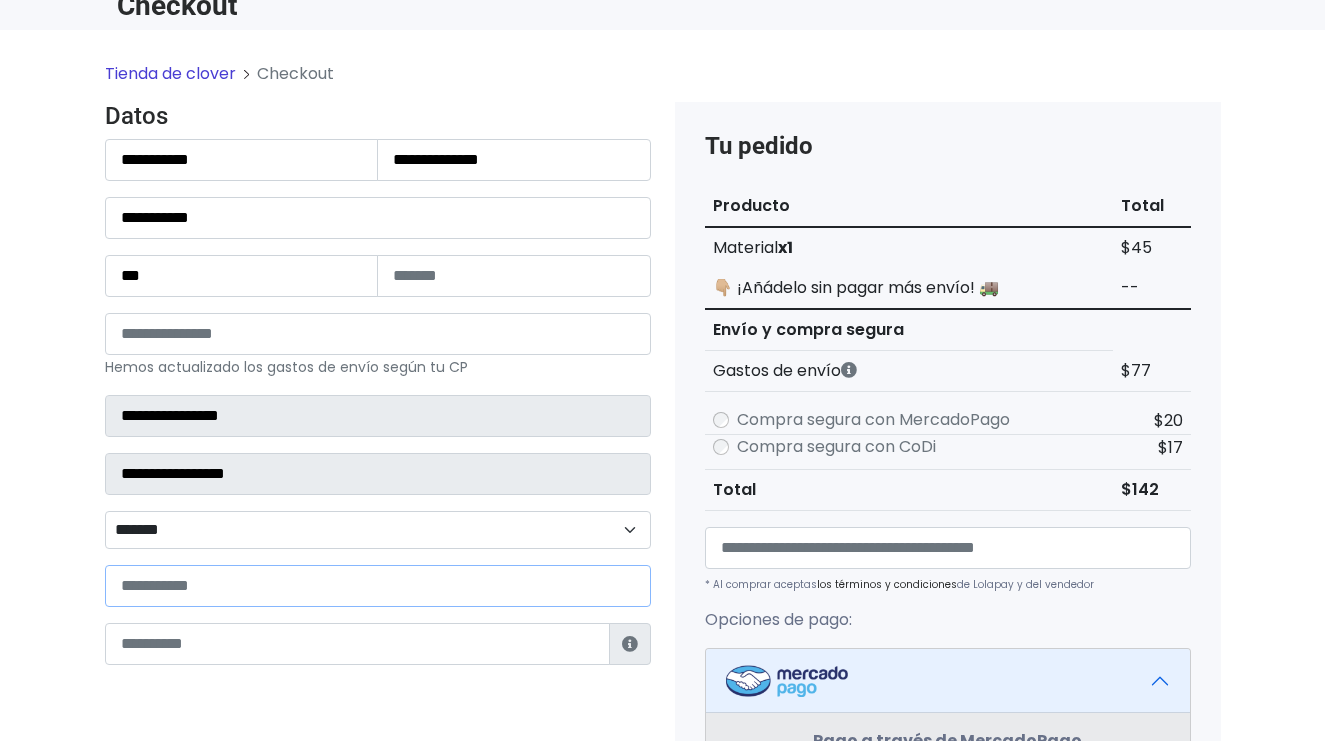 paste on "**********" 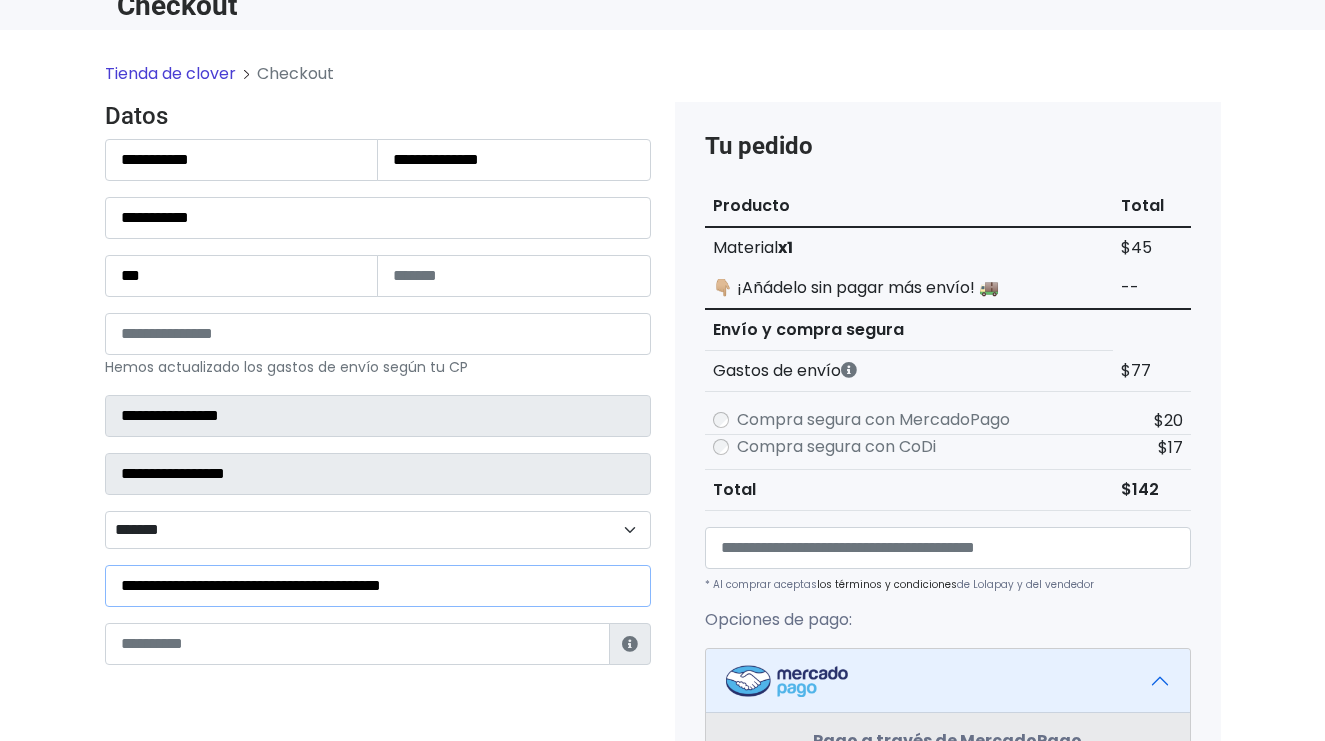type on "**********" 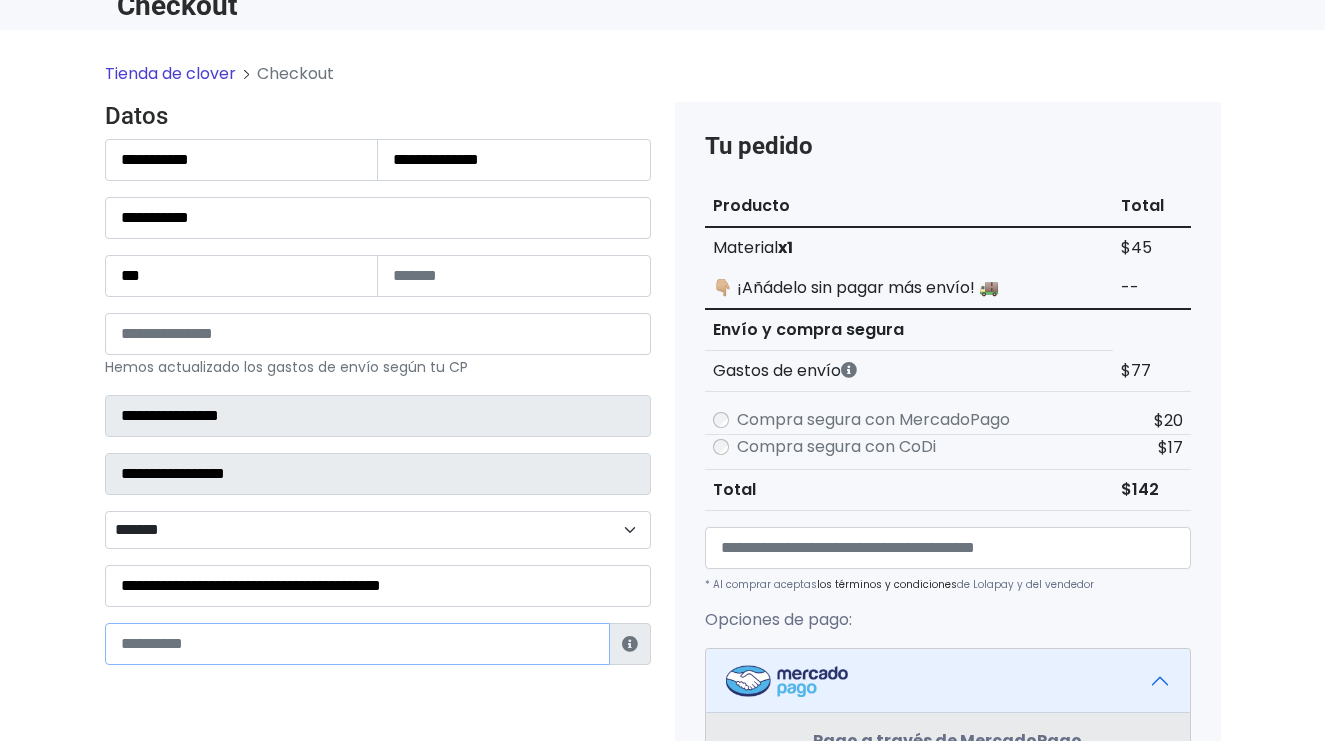click at bounding box center [357, 644] 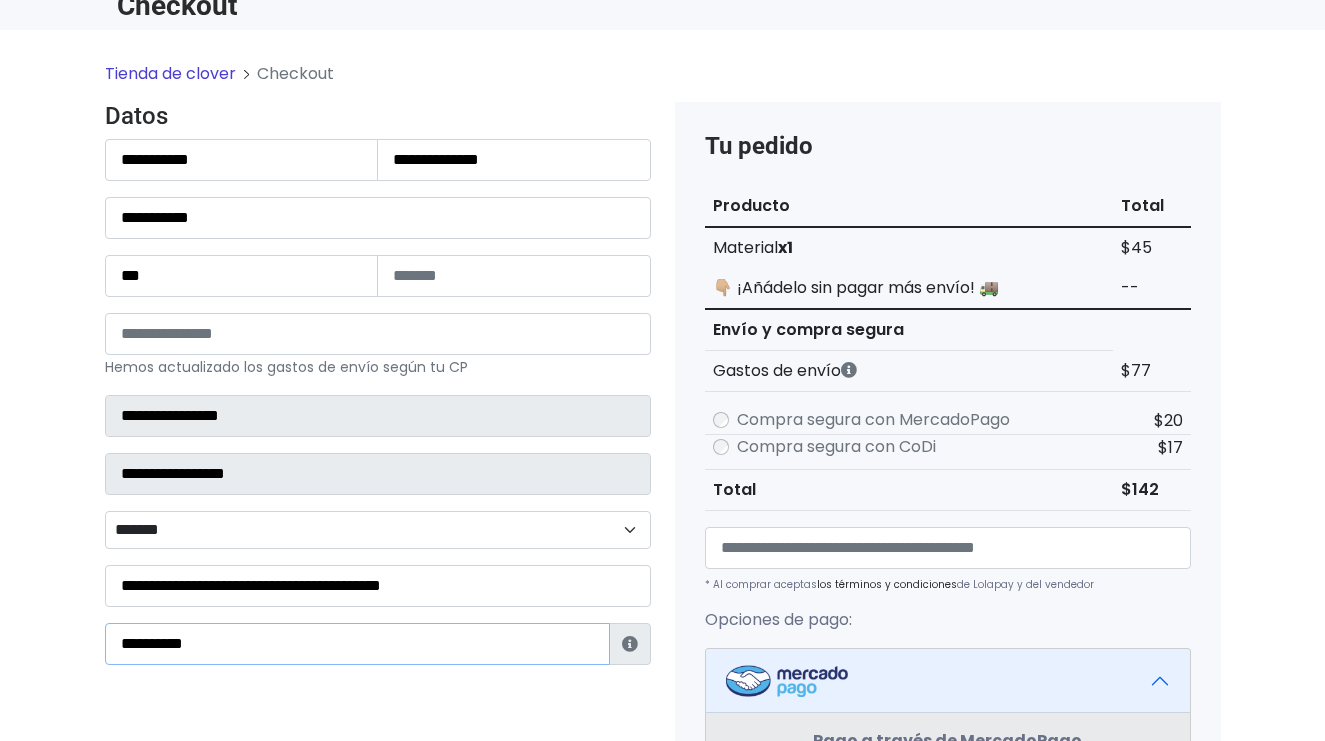 type on "**********" 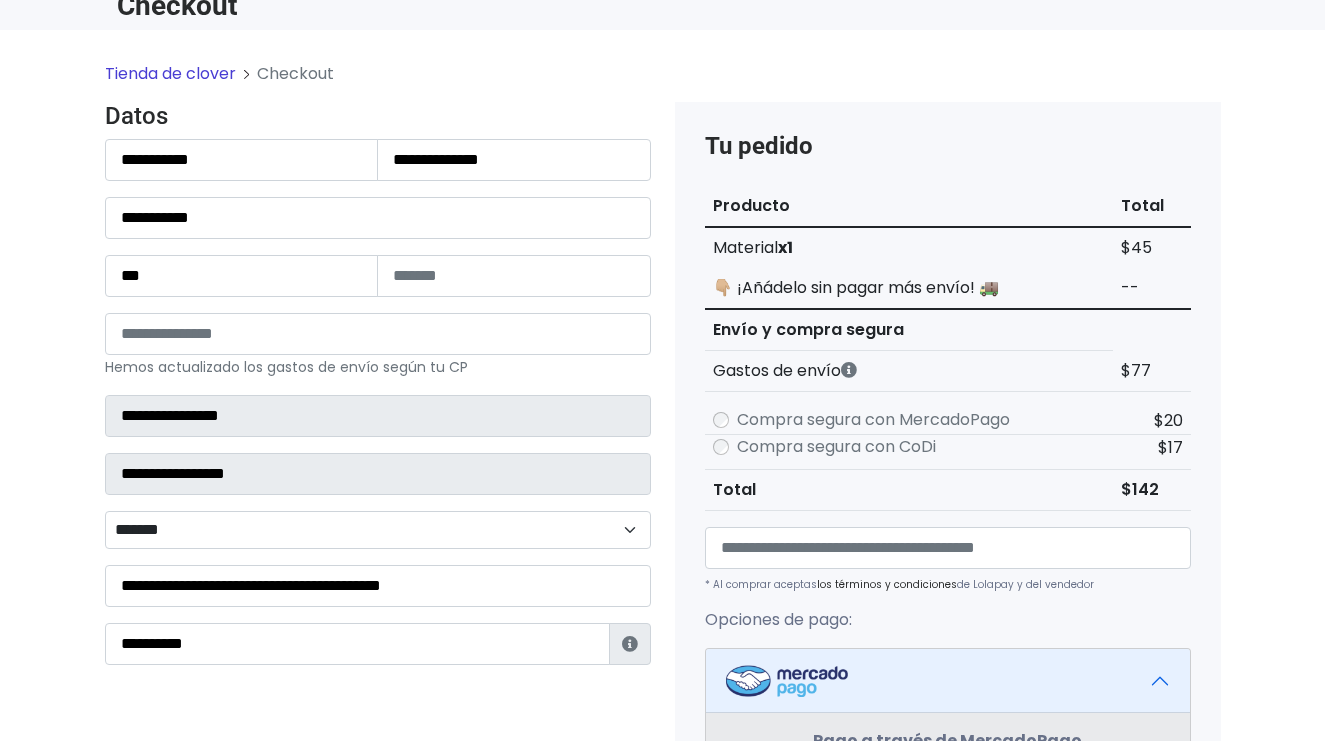 click on "Datos
Información de Estafeta
Este CP es Ocurre Forzoso para Estafeta , por lo tanto es  responsabilidad del comprador hacer seguimiento del pedido y recogerlo en sucursal . No se hace devolución del costo de envío si el pedido regresa a remitente.
📦 ¿Dónde lo tengo que recoger?
Con tu número de seguimiento podrás ingresar al sitio de Estafeta para rastrearlo, una vez en sucursal se indicará la dirección exacta de recolección. Será una sucursal cercana a tu domicilio.
📦 ¿Cómo obtengo mi número de seguimiento?
Después de tu compra te llegará un correo con el número de seguimiento y link Estafeta.
📦 ¿Cómo sé cuándo llegará?" at bounding box center (378, 711) 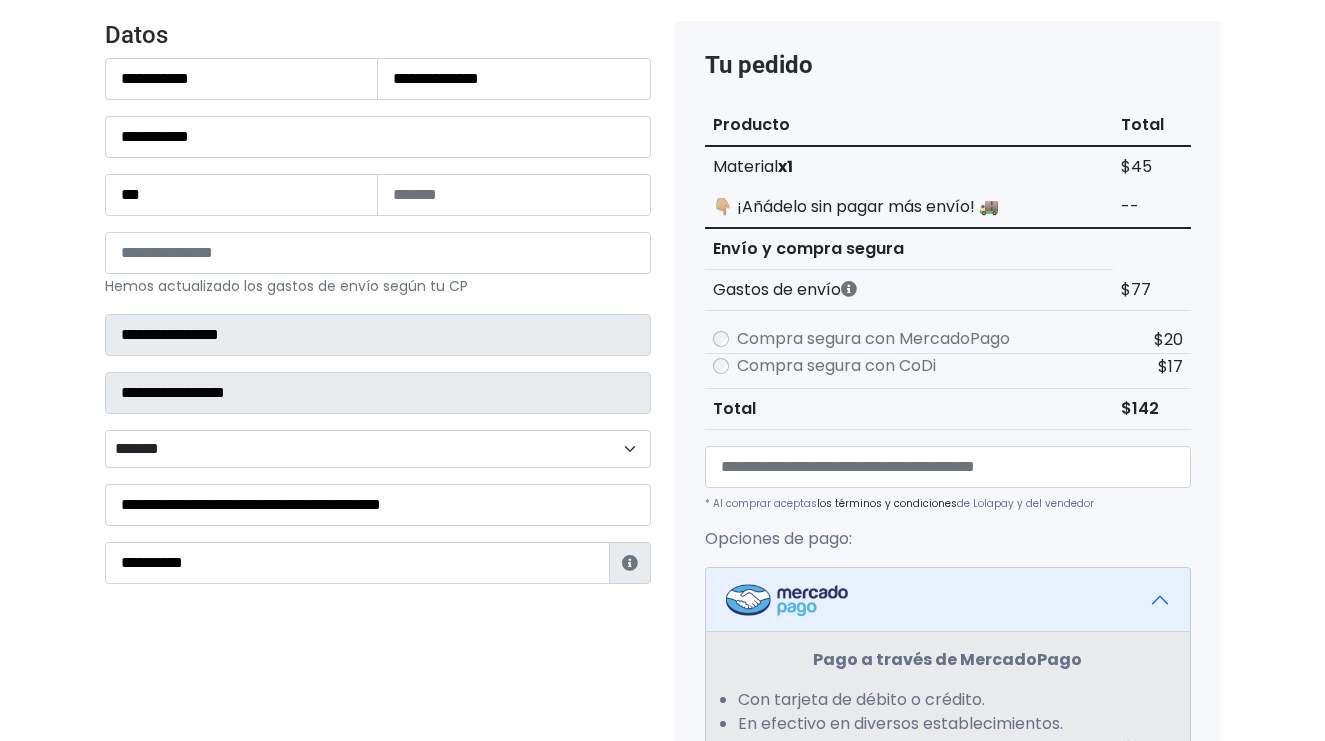 scroll, scrollTop: 189, scrollLeft: 0, axis: vertical 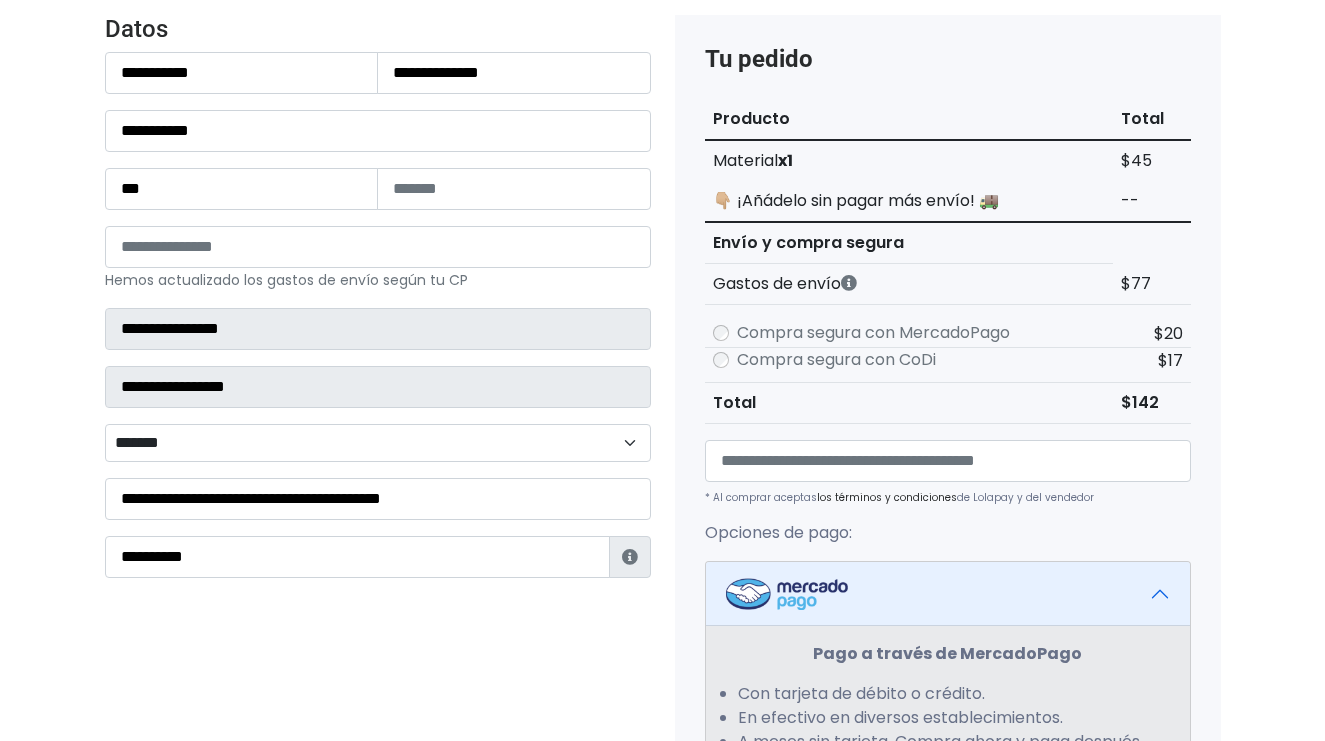 click on "Datos
Información de Estafeta
Este CP es Ocurre Forzoso para Estafeta , por lo tanto es  responsabilidad del comprador hacer seguimiento del pedido y recogerlo en sucursal . No se hace devolución del costo de envío si el pedido regresa a remitente.
📦 ¿Dónde lo tengo que recoger?
Con tu número de seguimiento podrás ingresar al sitio de Estafeta para rastrearlo, una vez en sucursal se indicará la dirección exacta de recolección. Será una sucursal cercana a tu domicilio.
📦 ¿Cómo obtengo mi número de seguimiento?
Después de tu compra te llegará un correo con el número de seguimiento y link Estafeta.
📦 ¿Cómo sé cuándo llegará?" at bounding box center (378, 624) 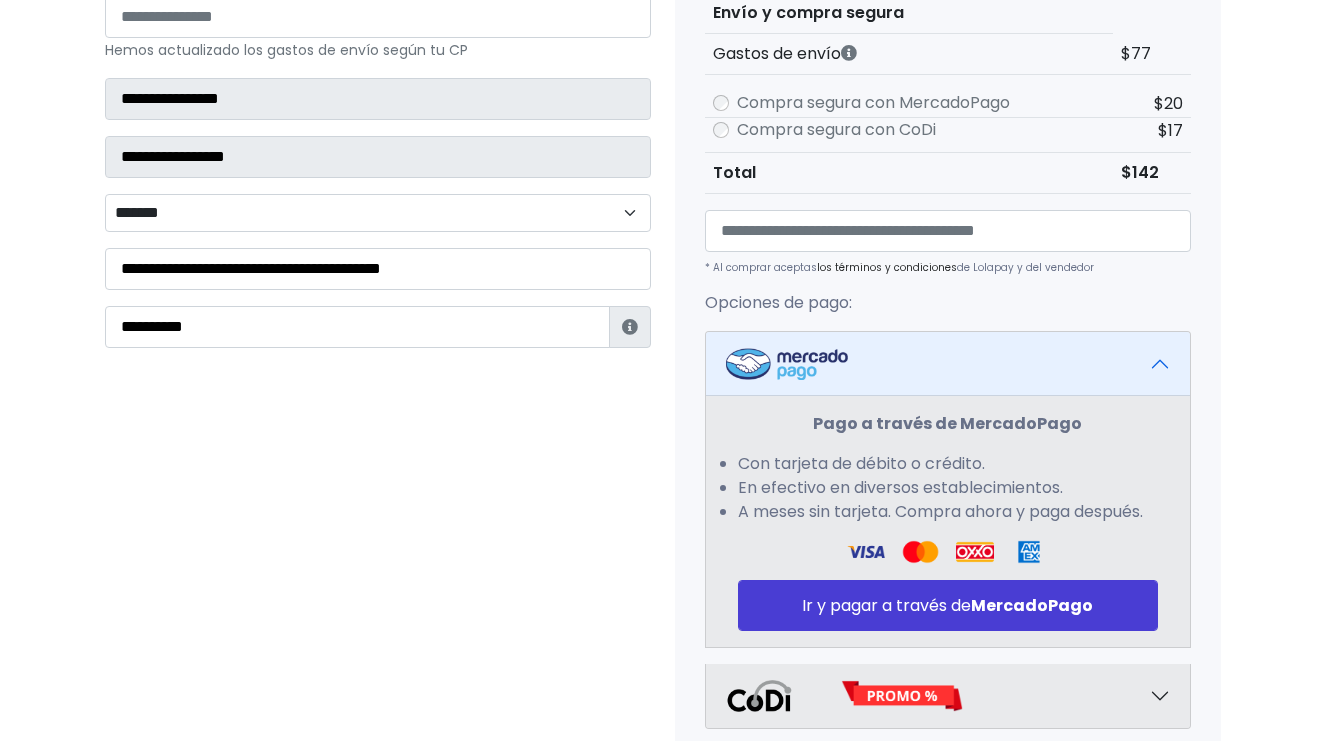 scroll, scrollTop: 420, scrollLeft: 0, axis: vertical 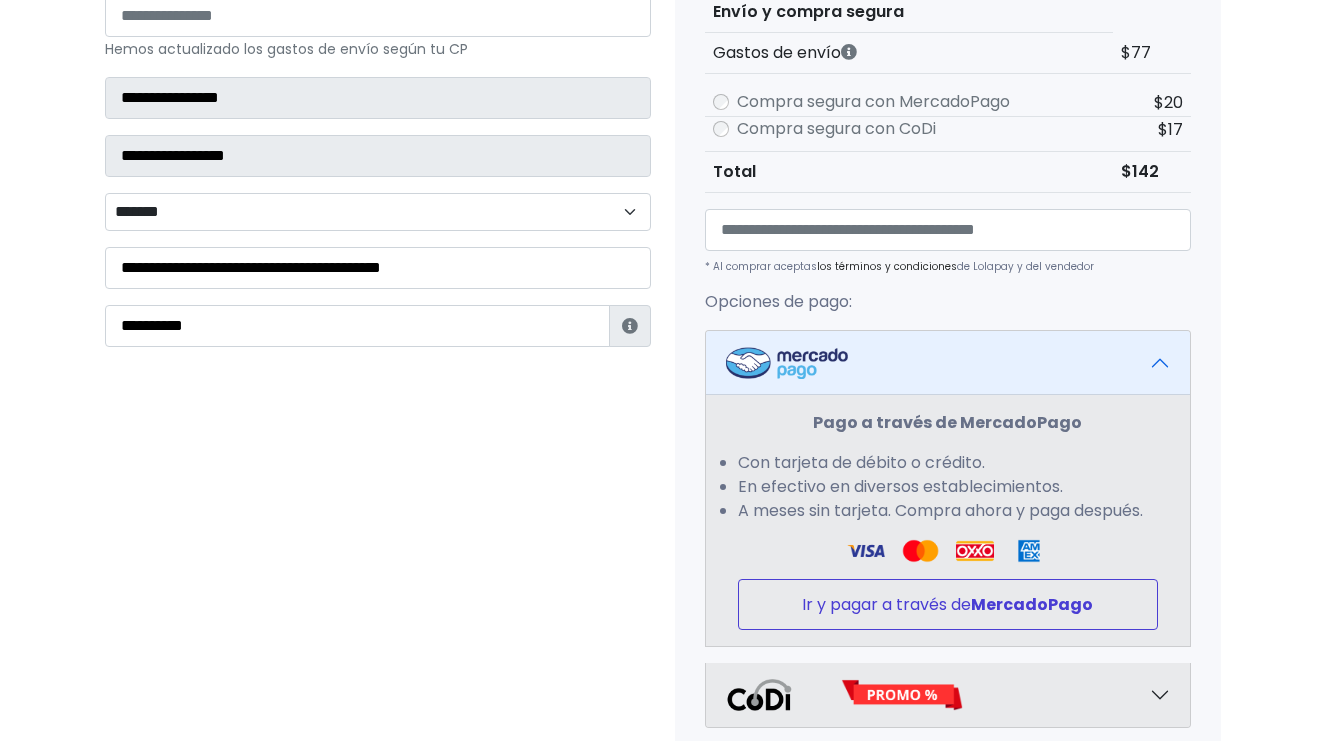 click on "Ir y pagar a través de  MercadoPago" at bounding box center [948, 604] 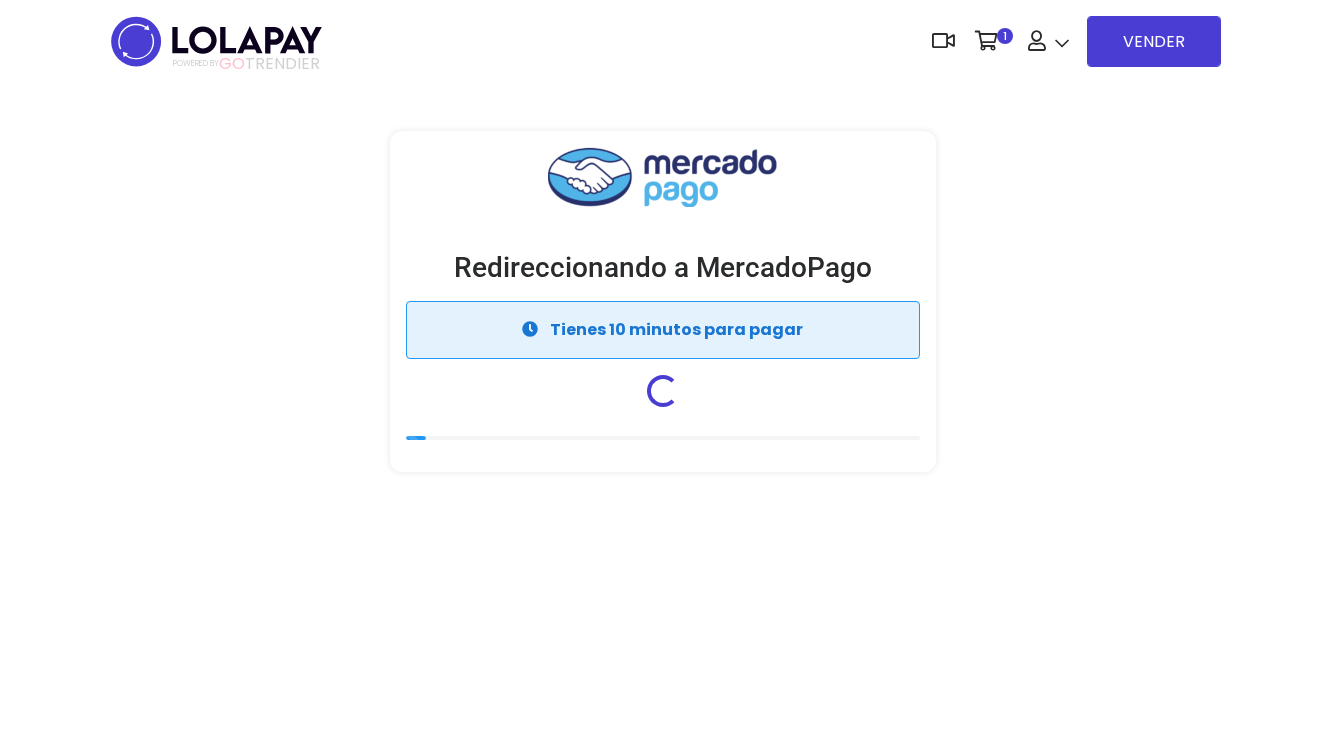 scroll, scrollTop: 0, scrollLeft: 0, axis: both 